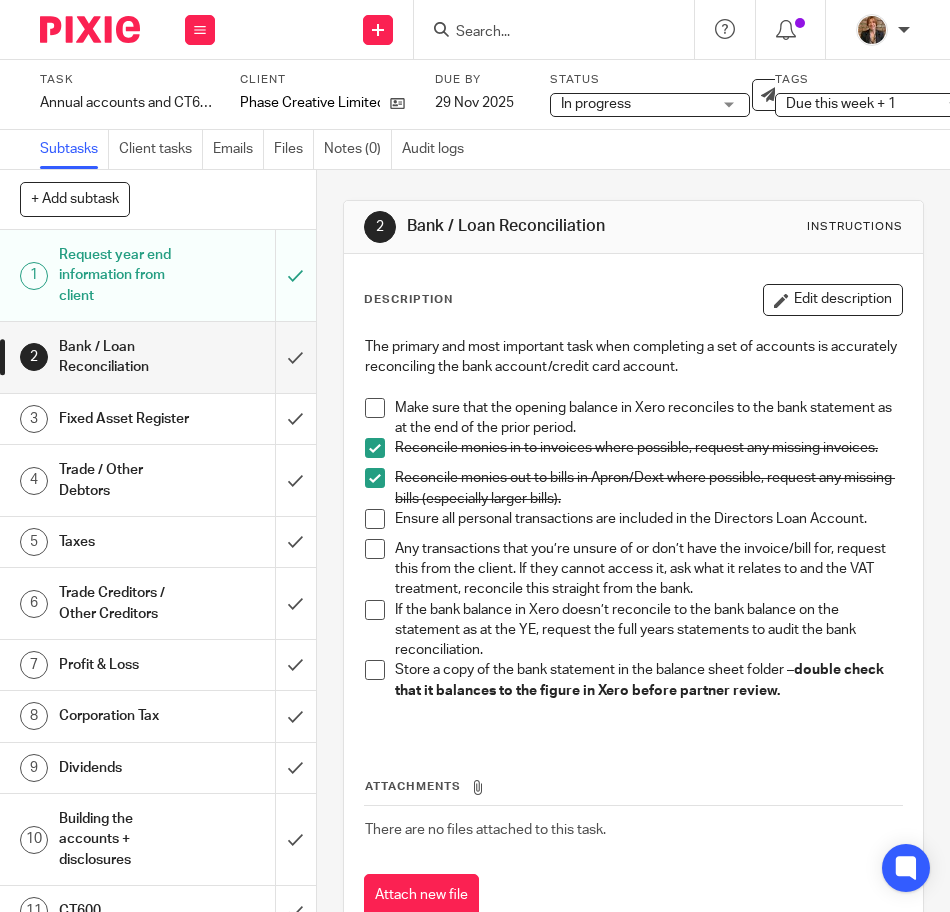 scroll, scrollTop: 0, scrollLeft: 0, axis: both 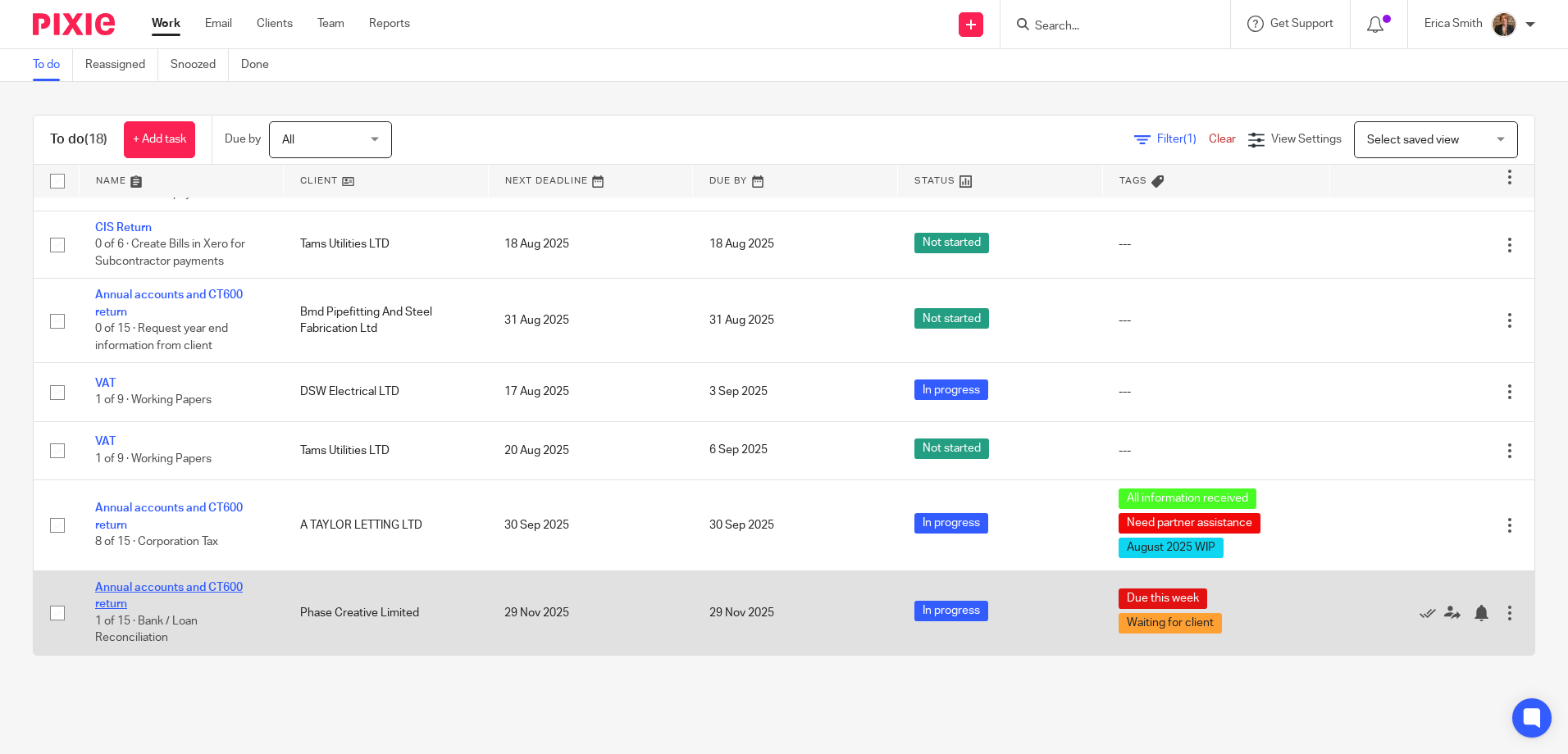 click on "Annual accounts and CT600 return" at bounding box center [169, 596] 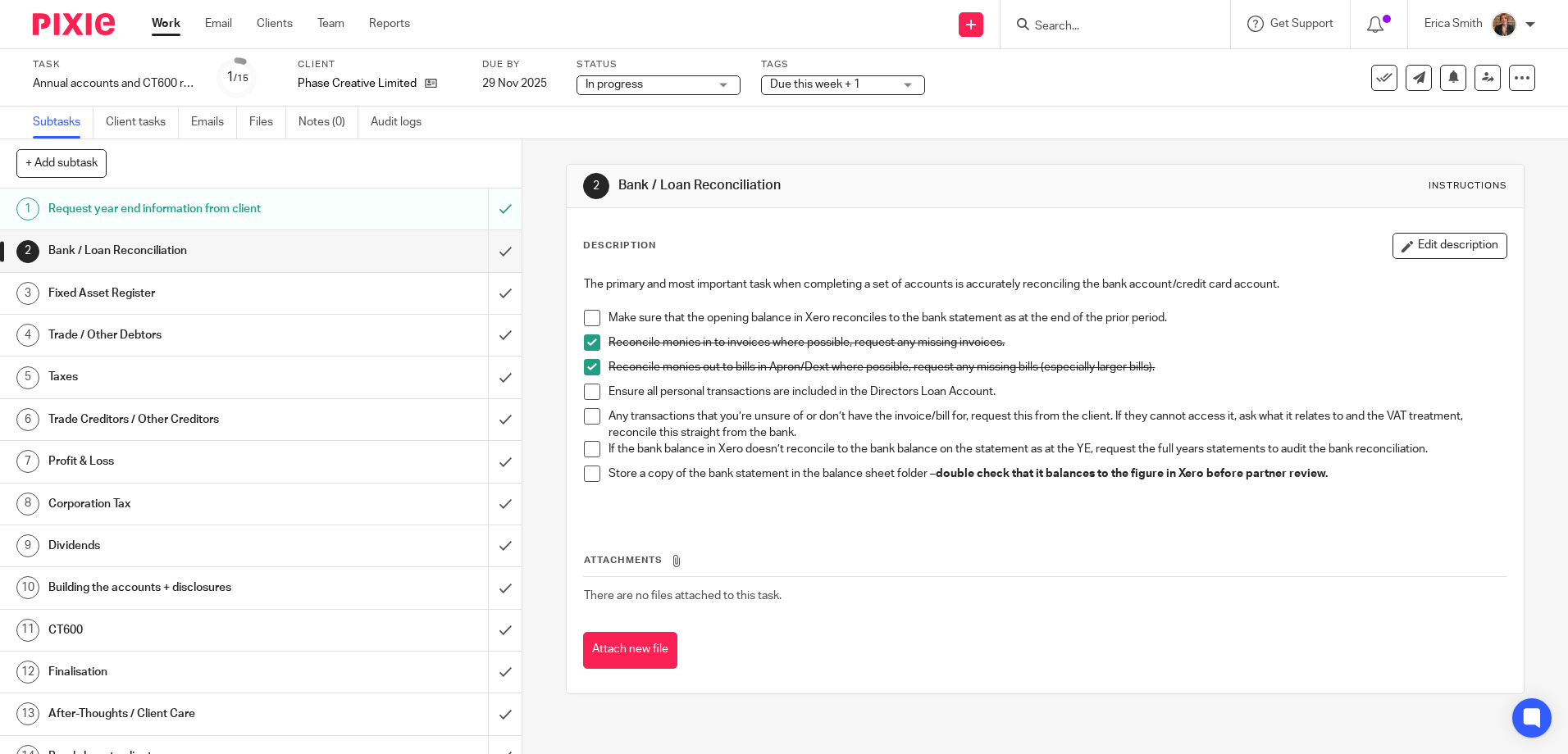 scroll, scrollTop: 0, scrollLeft: 0, axis: both 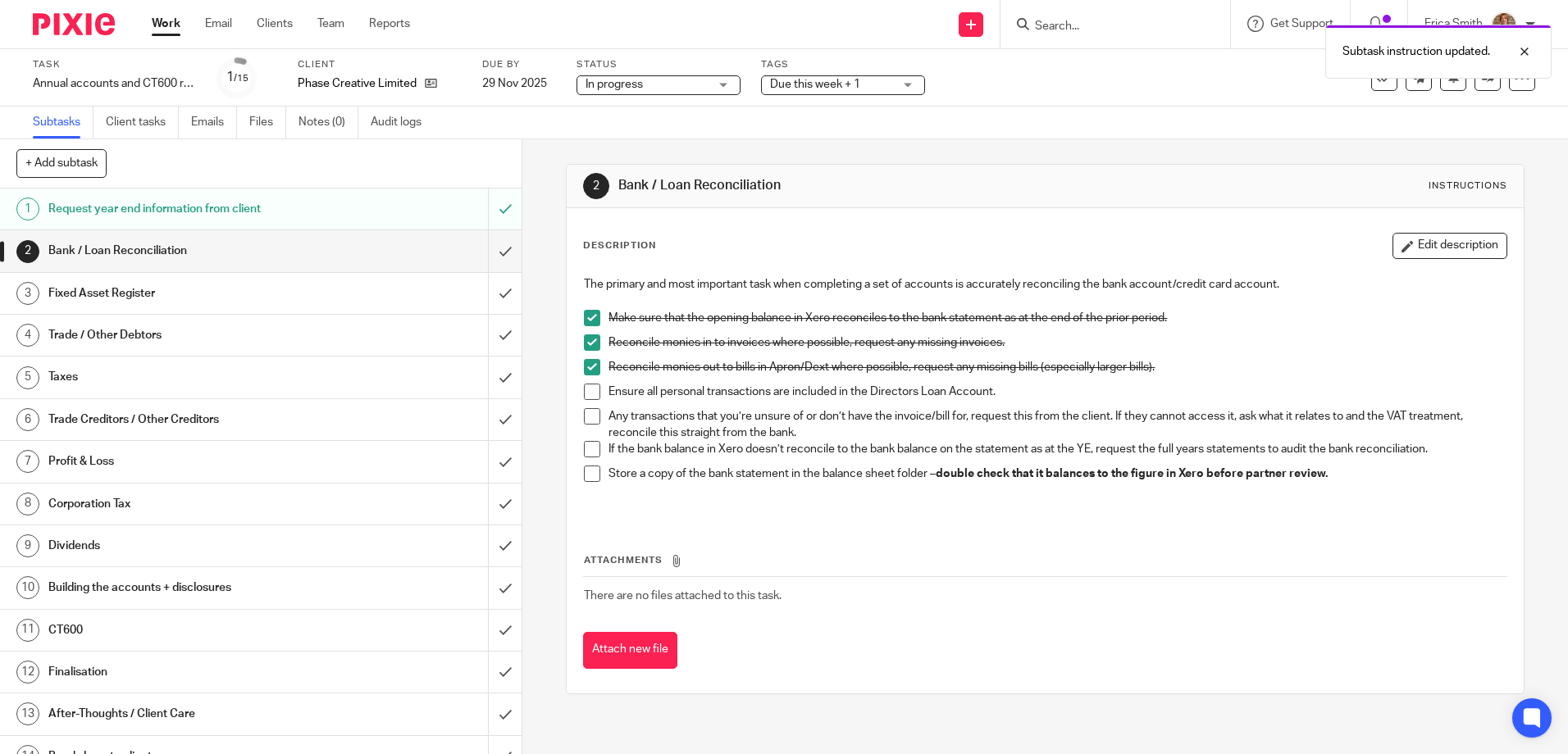 click at bounding box center (592, 392) 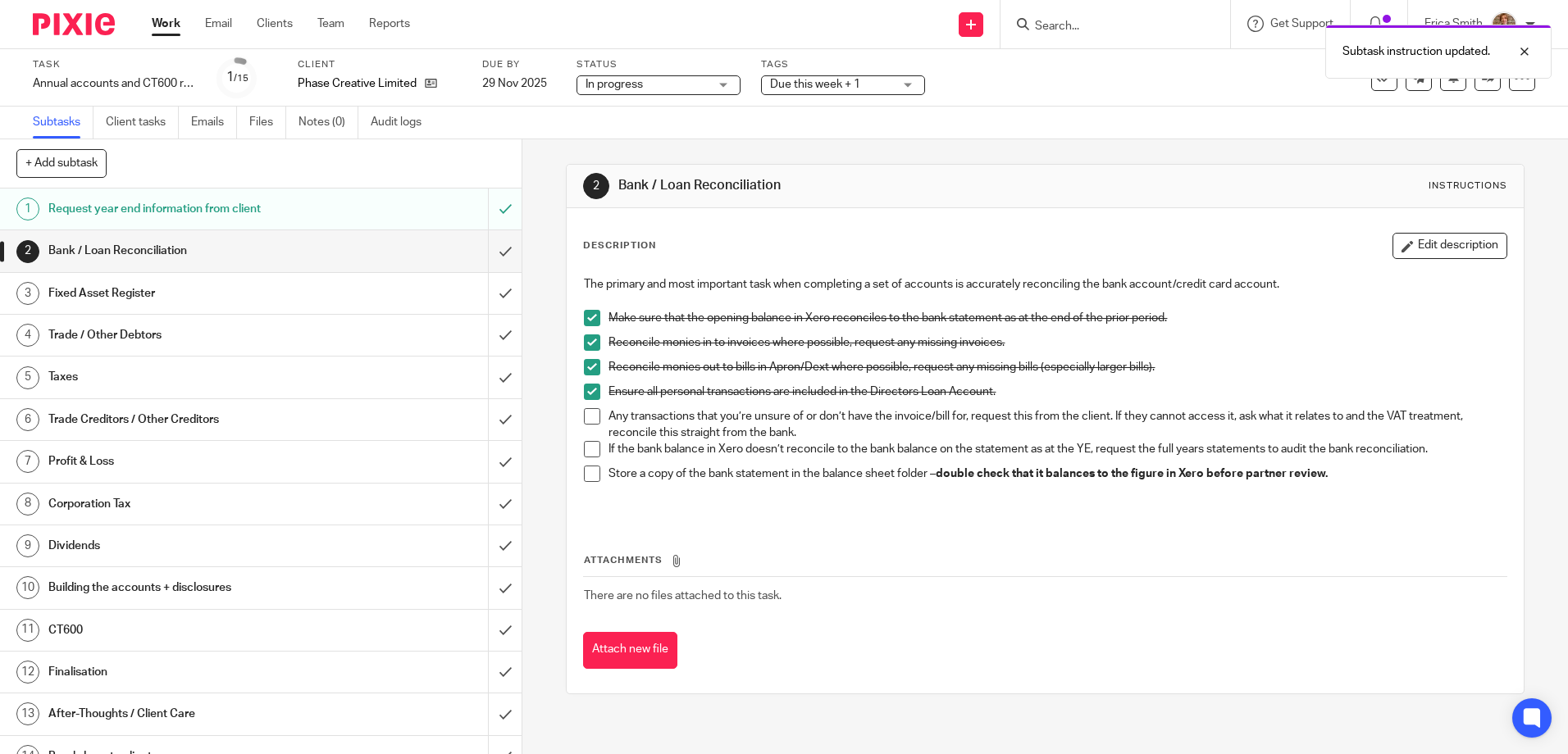 click at bounding box center [74, 24] 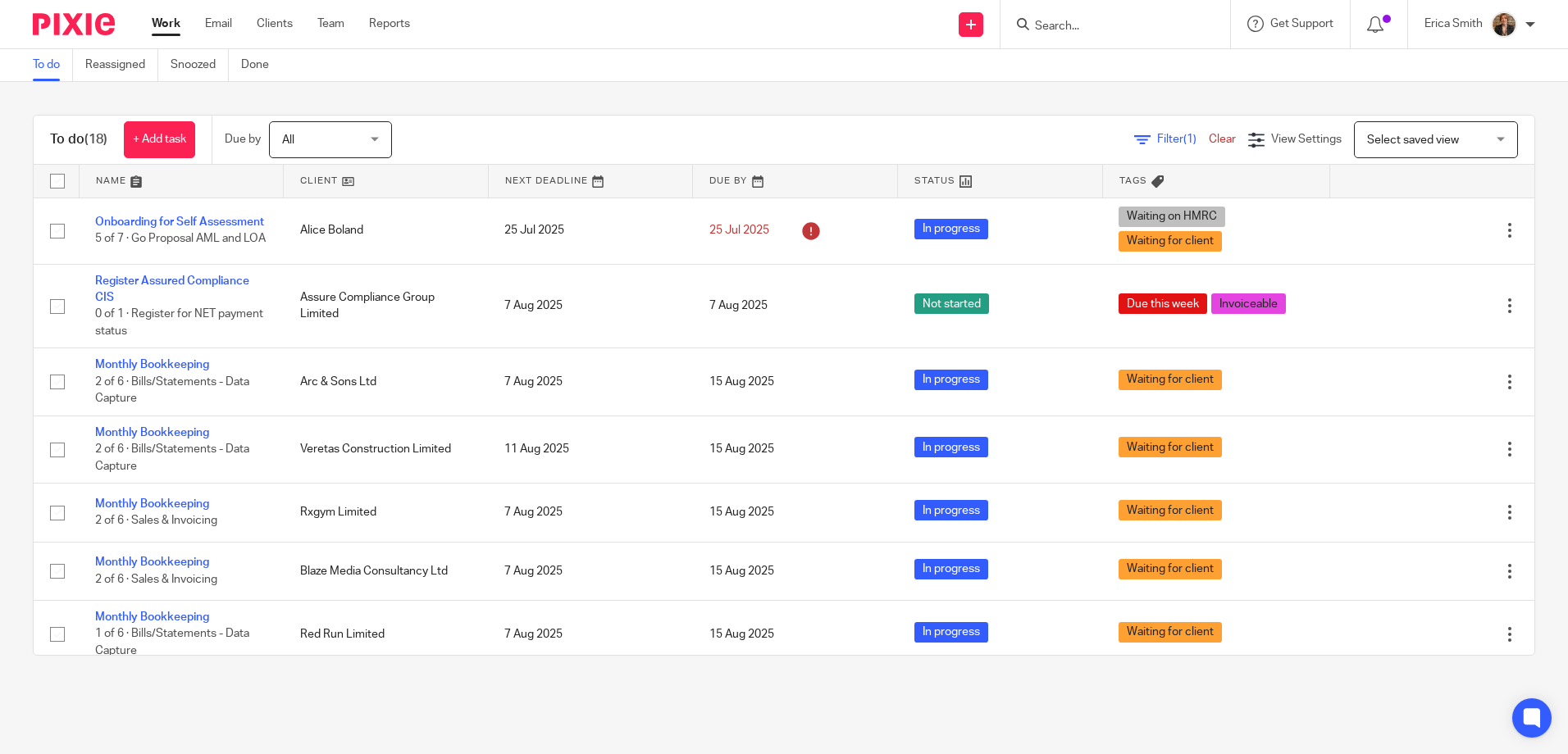 scroll, scrollTop: 0, scrollLeft: 0, axis: both 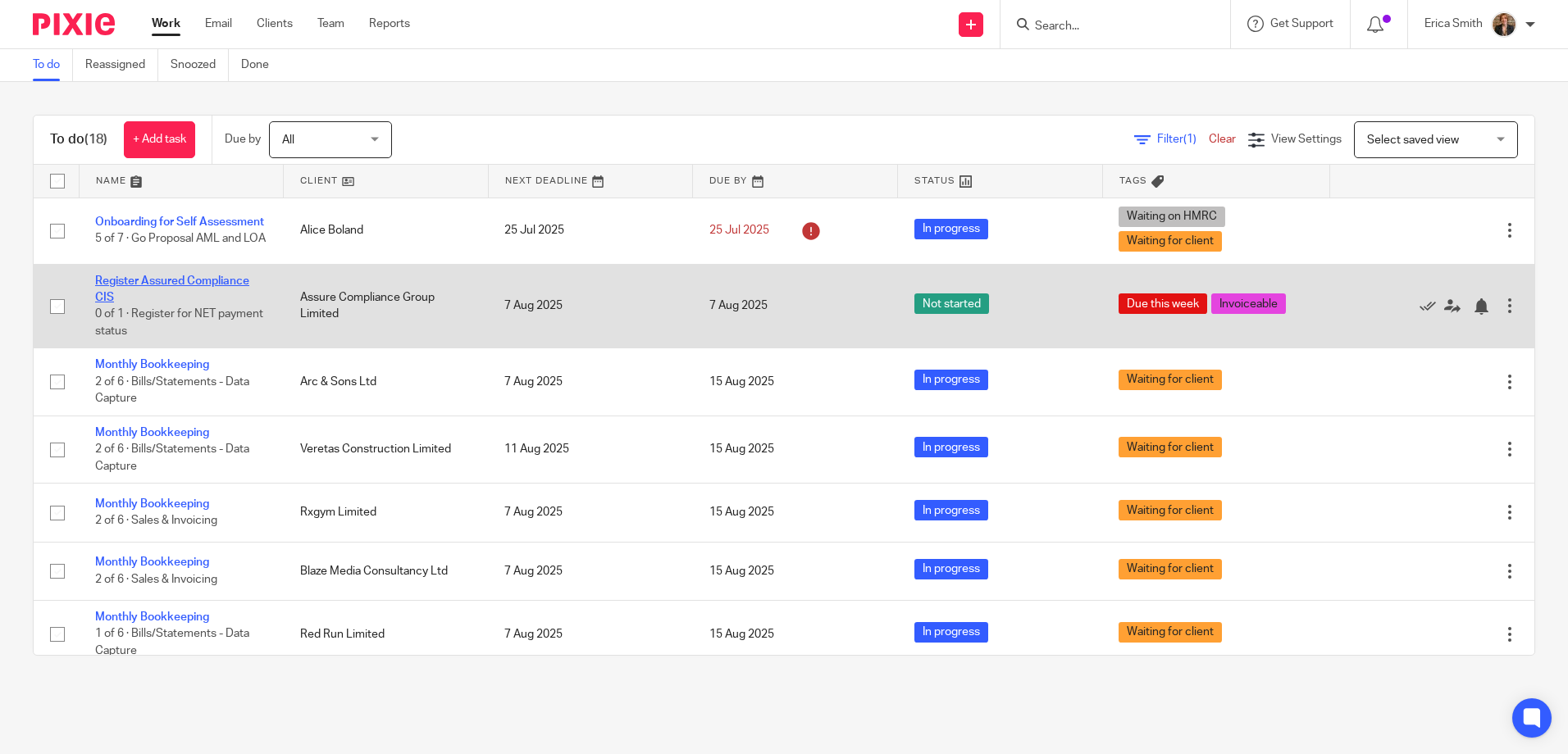 click on "Register Assured Compliance CIS" at bounding box center (172, 289) 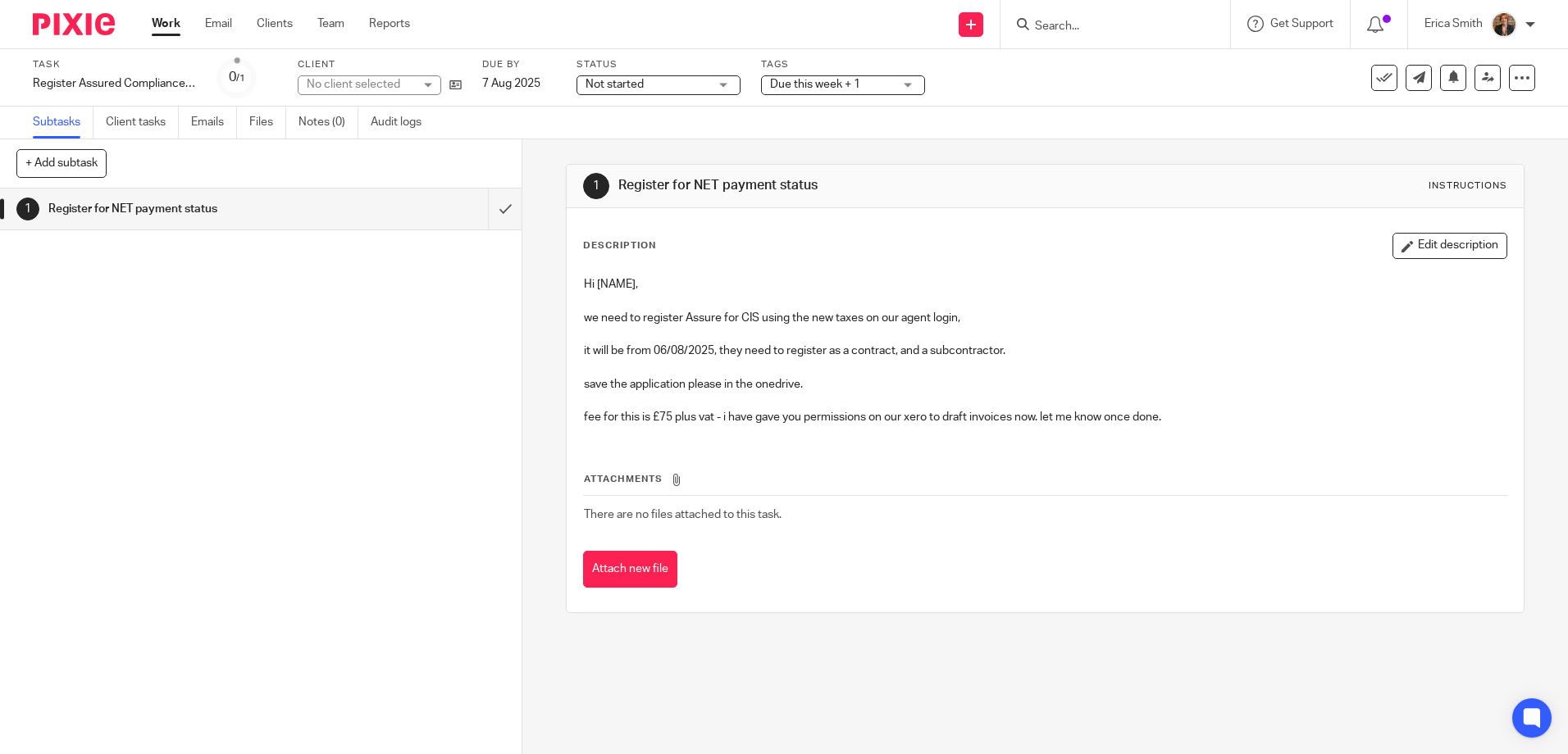 scroll, scrollTop: 0, scrollLeft: 0, axis: both 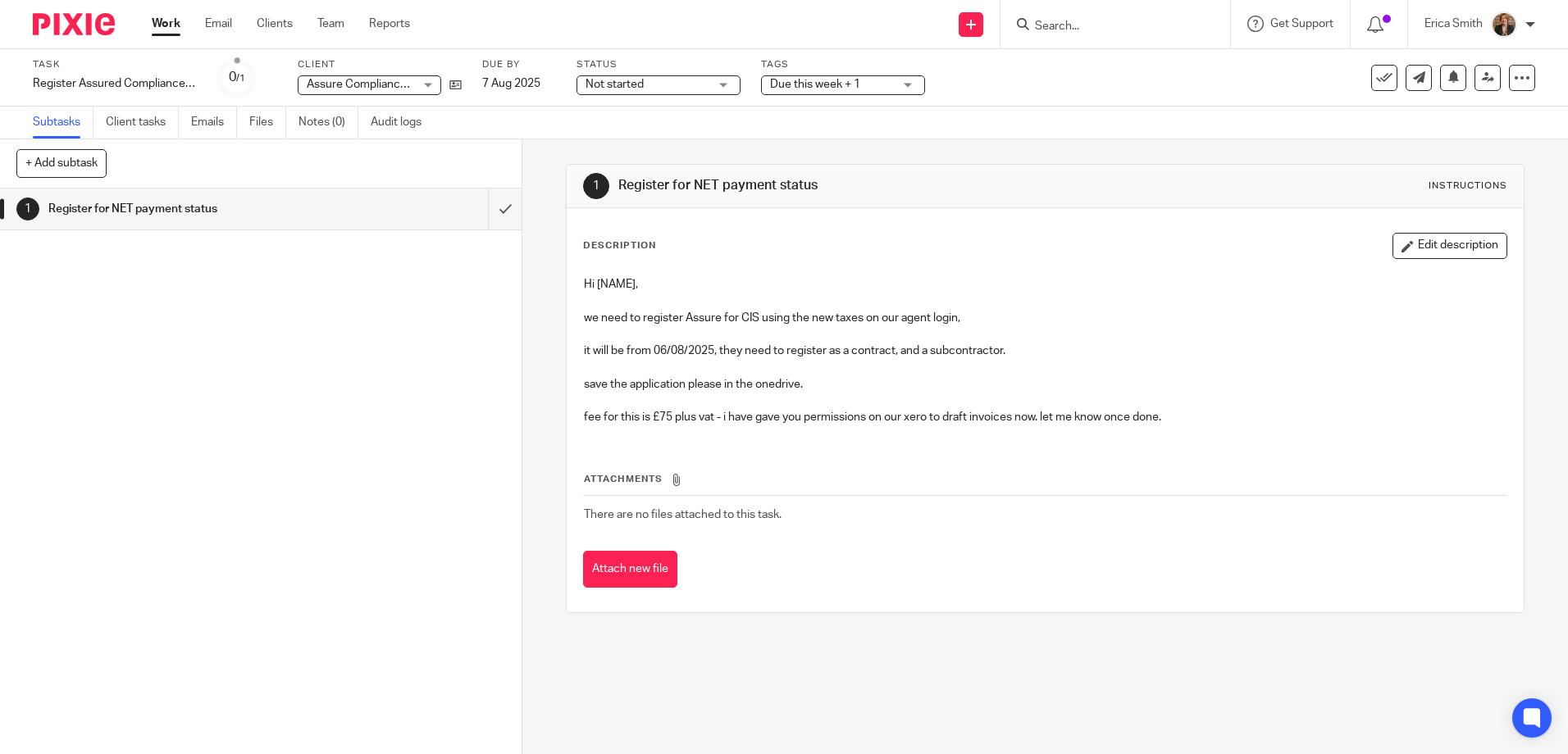 click on "Not started" at bounding box center [614, 84] 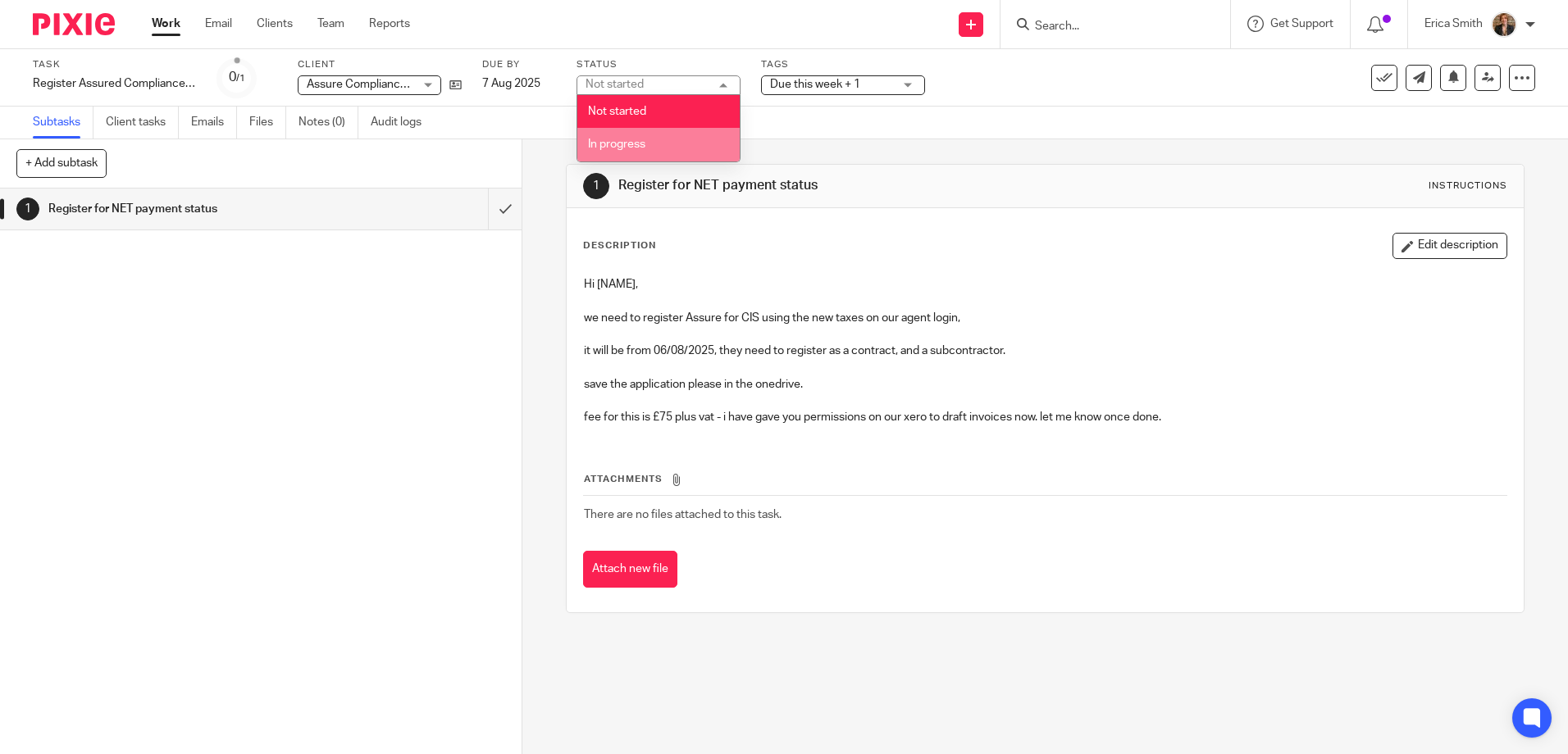 click on "In progress" at bounding box center [617, 144] 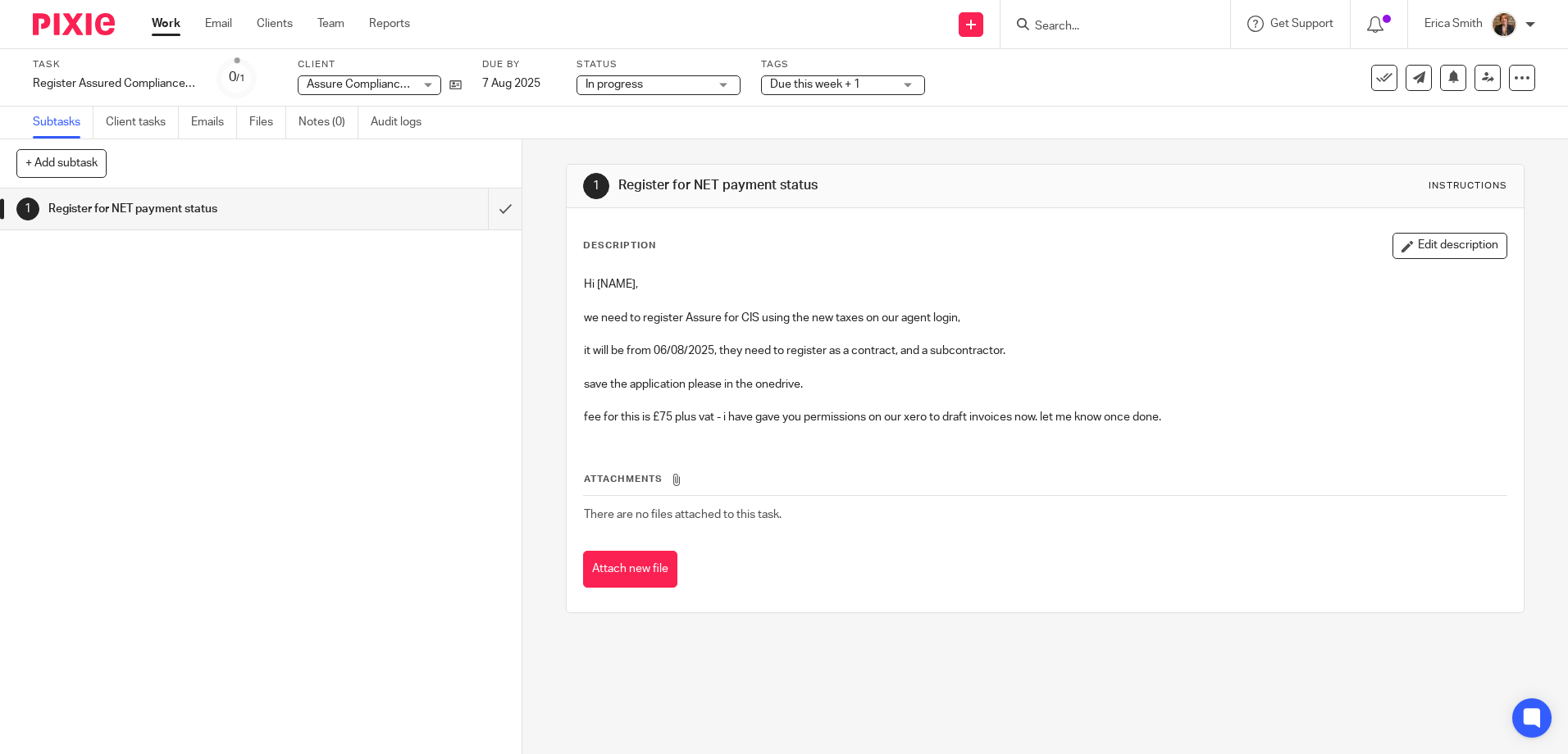 click on "Due this week + 1" at bounding box center [832, 84] 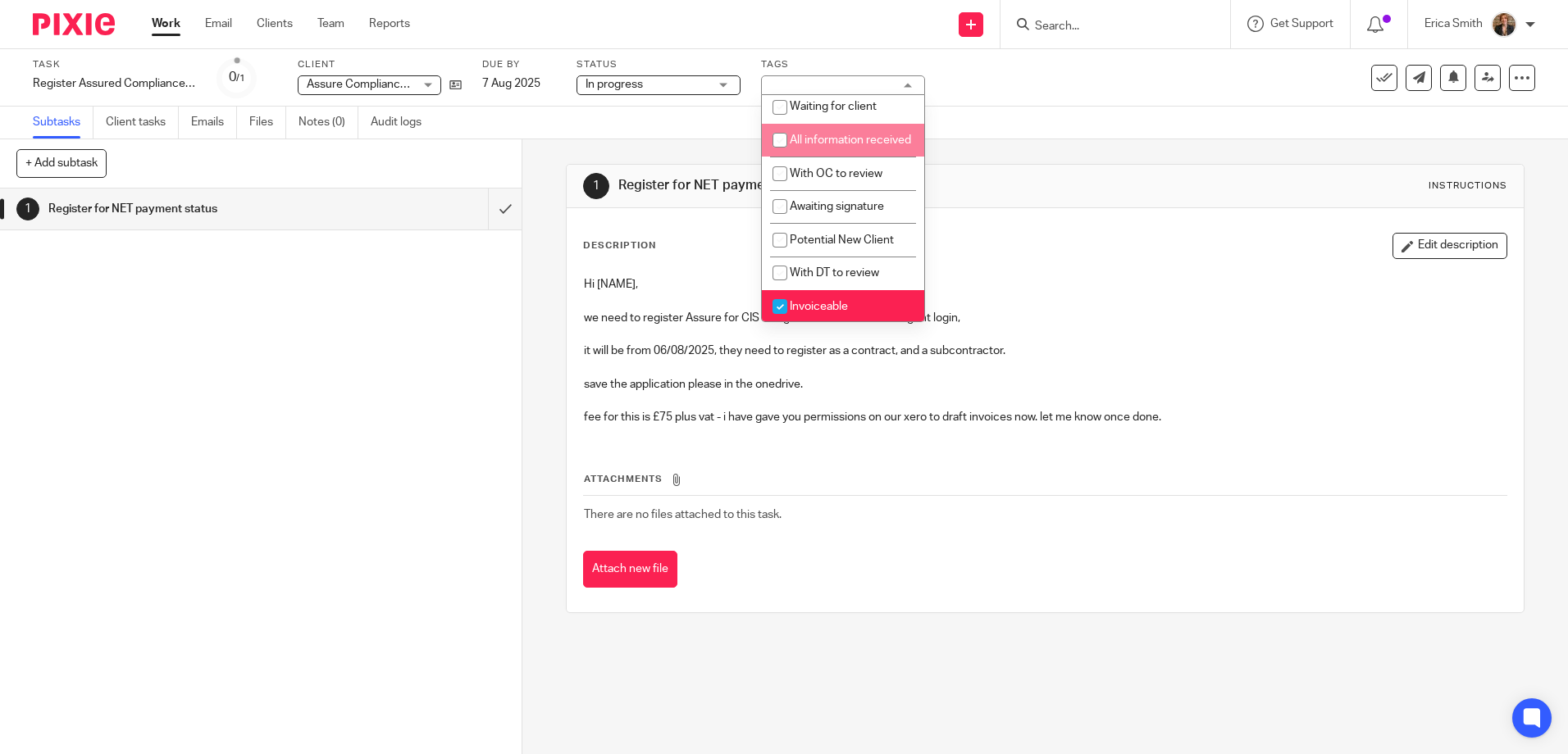 scroll, scrollTop: 109, scrollLeft: 0, axis: vertical 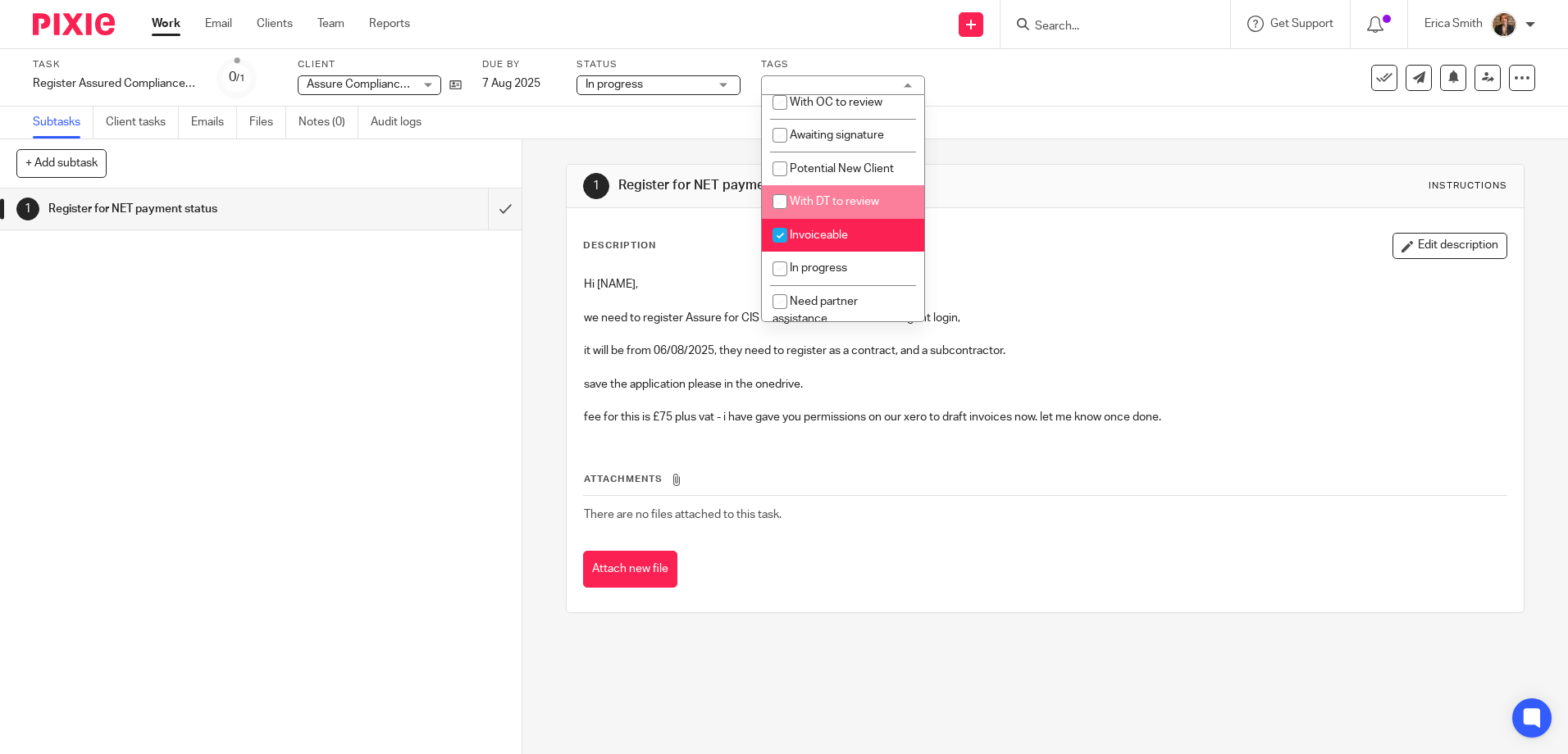 click on "With DT to review" at bounding box center [843, 202] 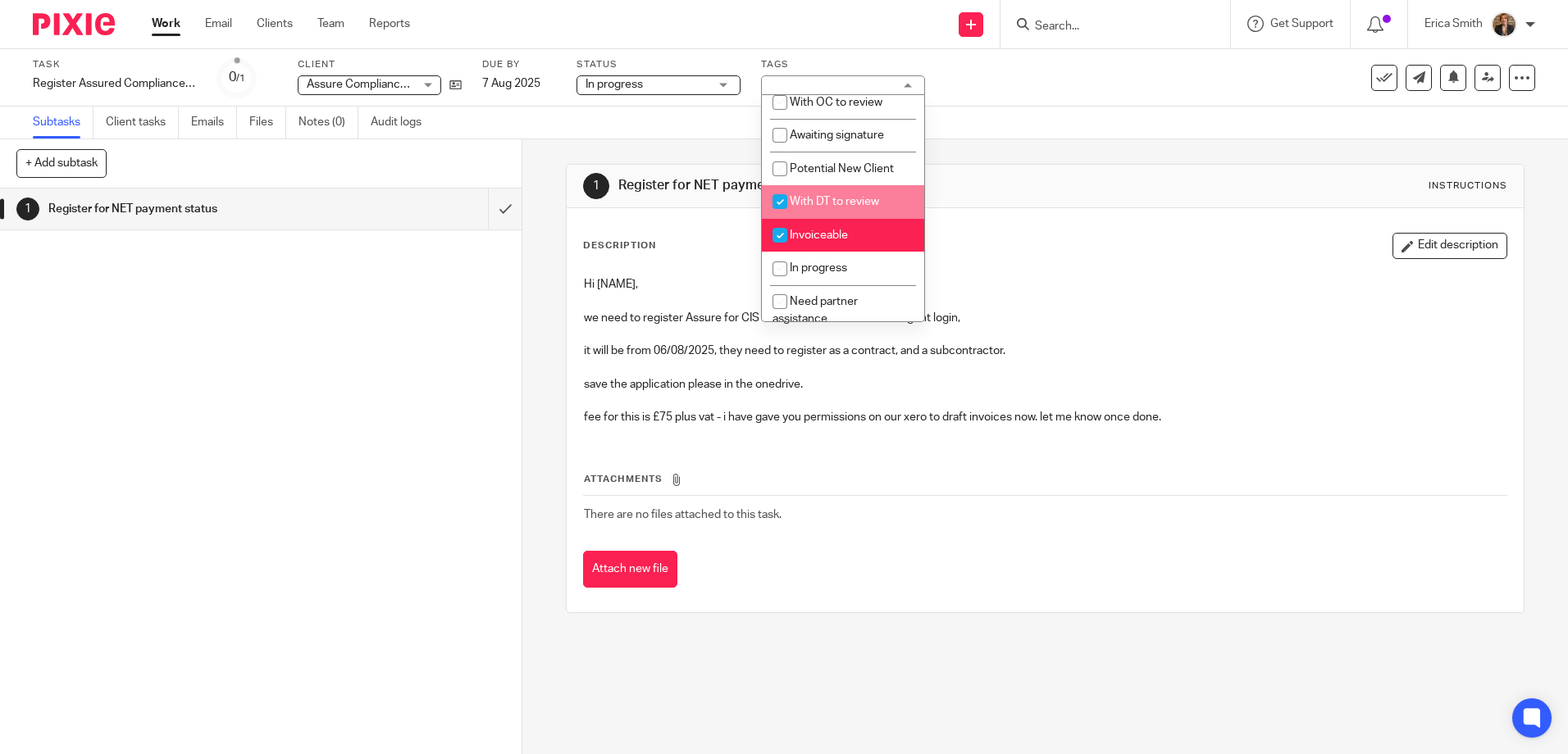 checkbox on "true" 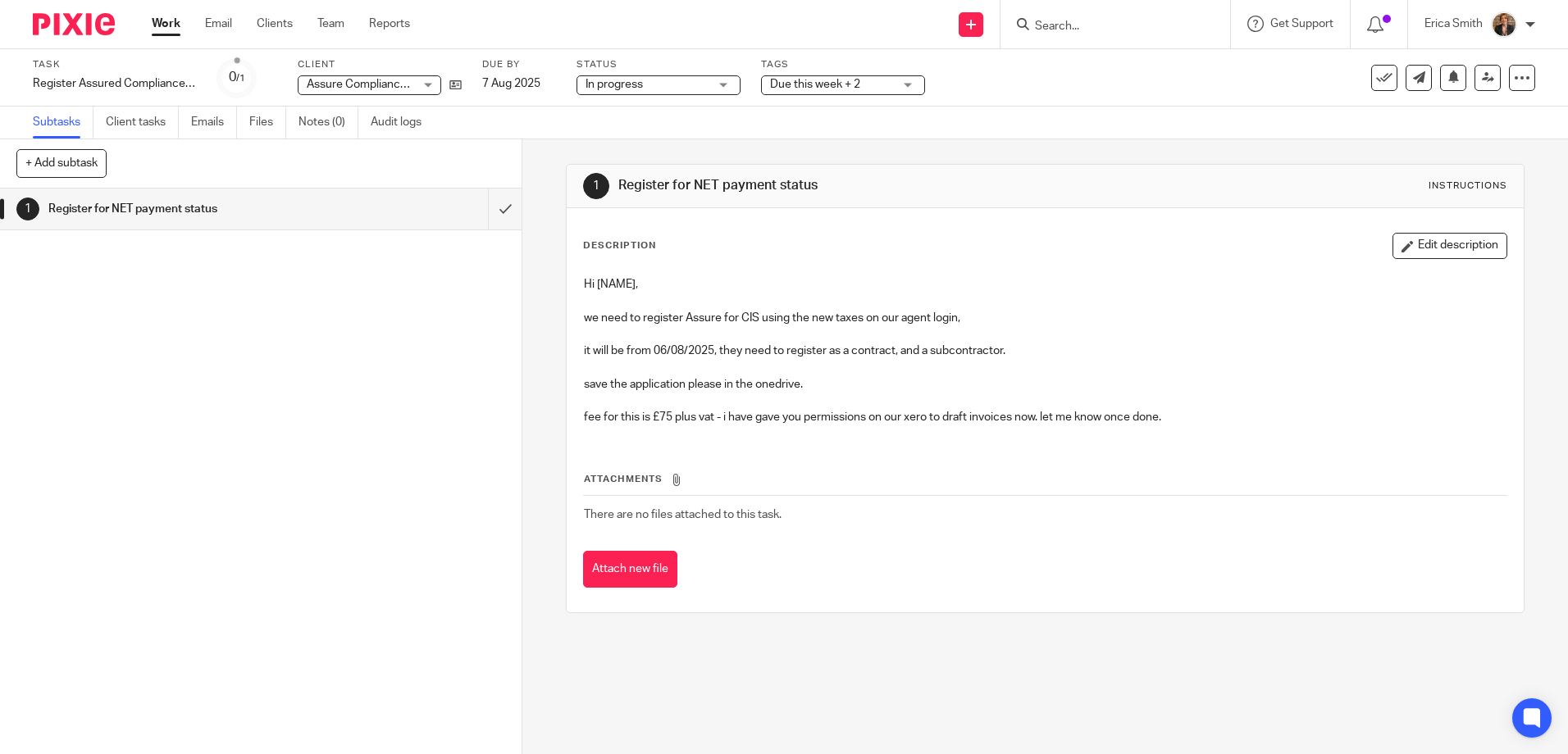 click on "1
Register for NET payment status" at bounding box center [261, 471] 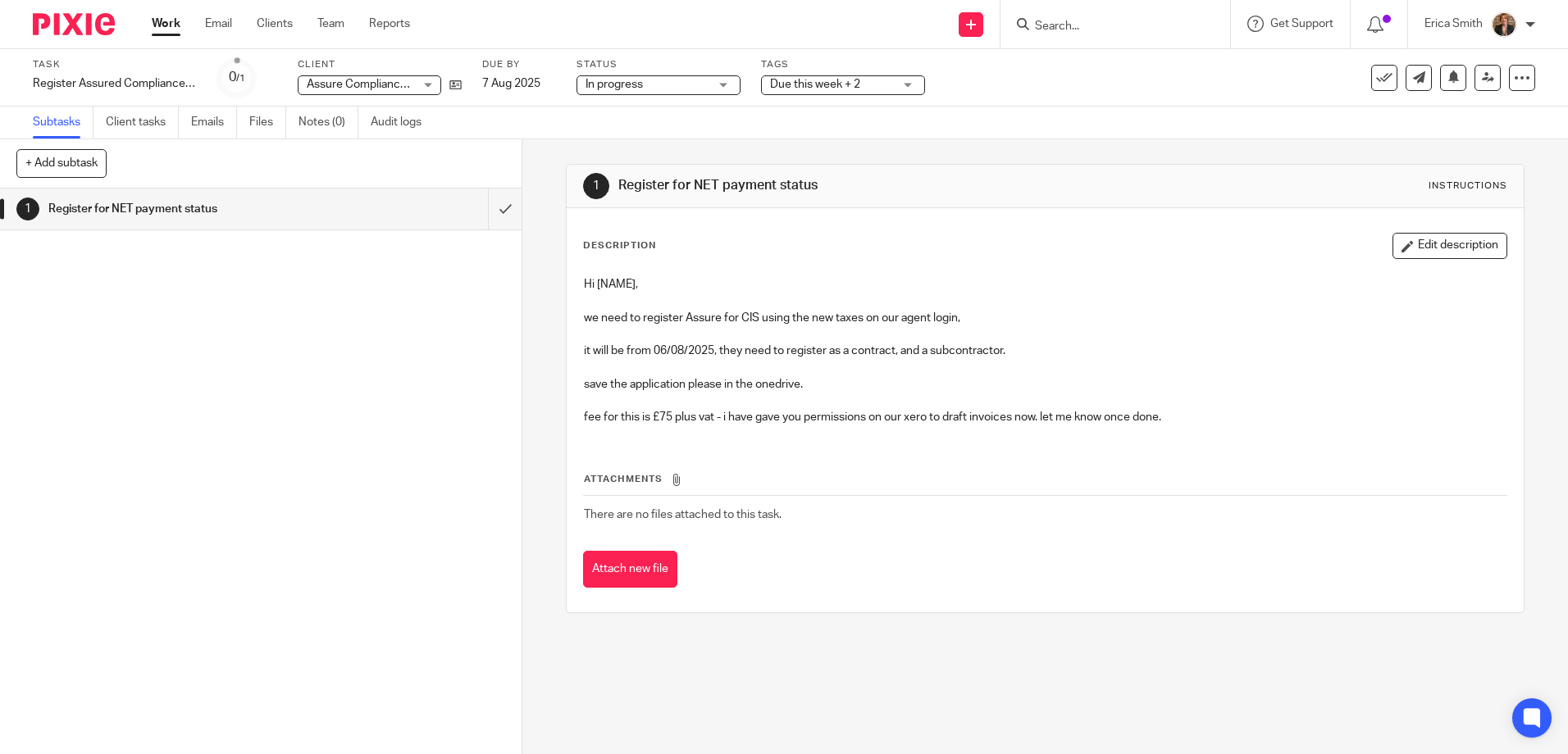 click at bounding box center [74, 24] 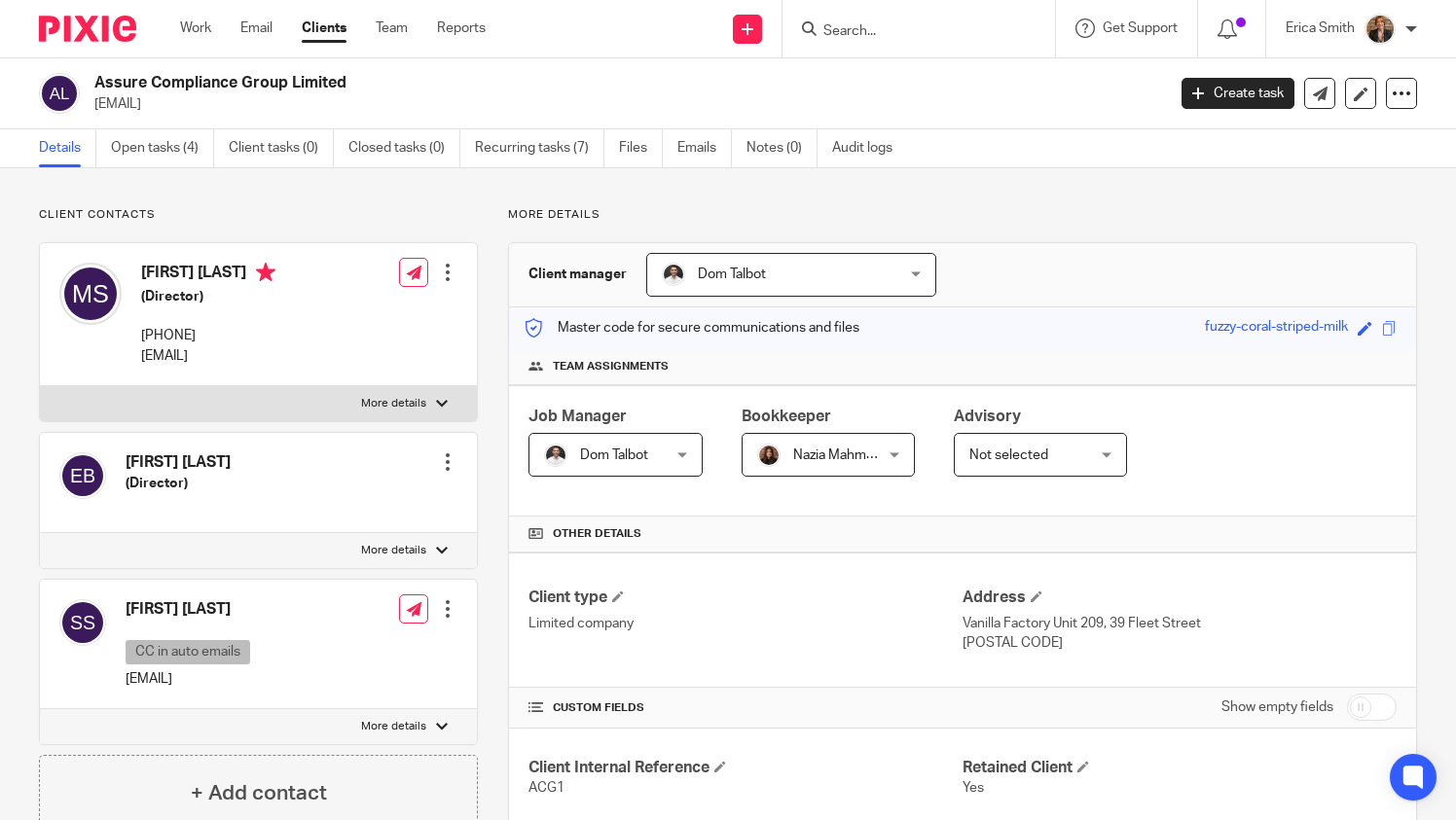 scroll, scrollTop: 0, scrollLeft: 0, axis: both 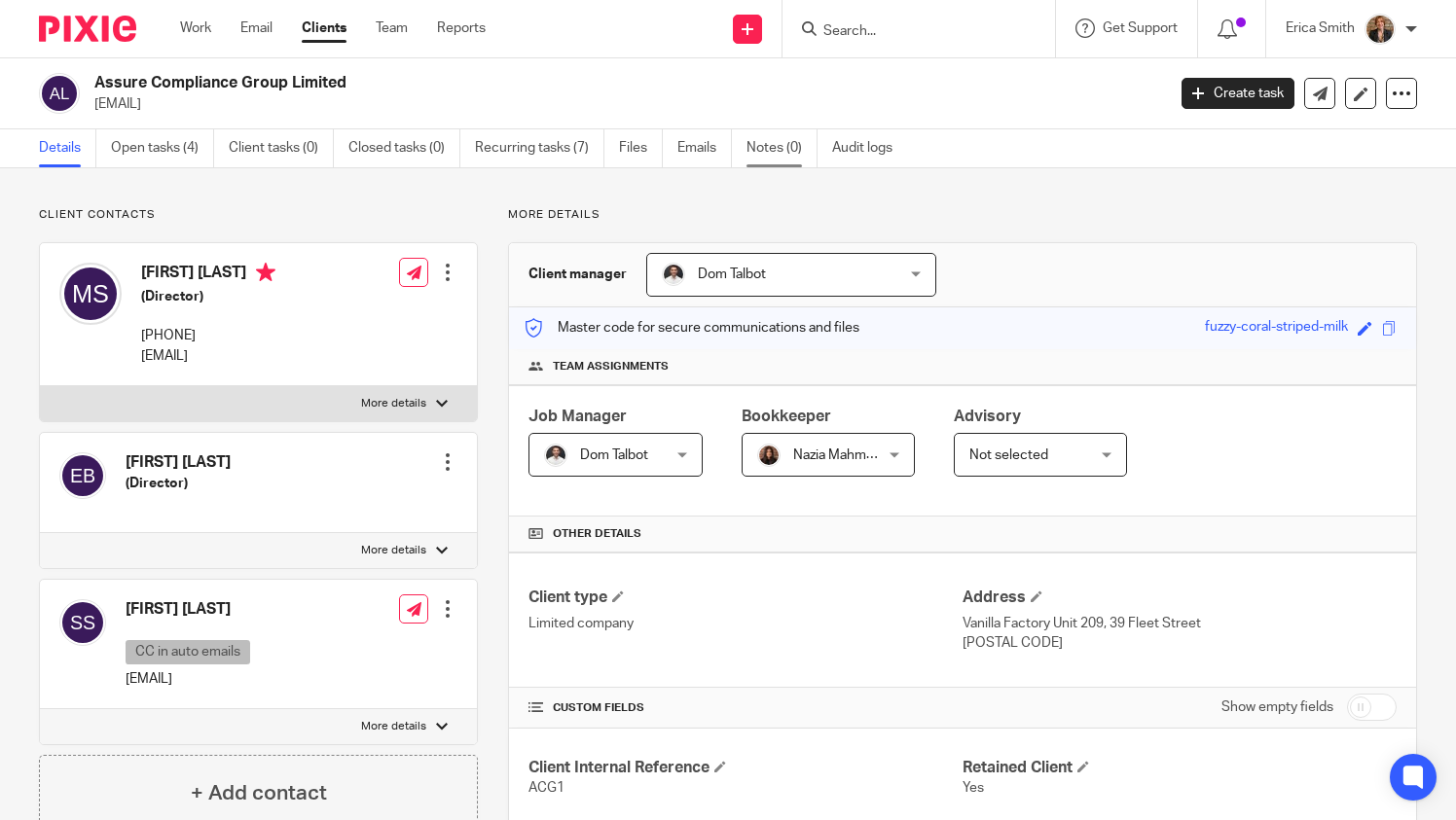 click on "Notes (0)" at bounding box center [782, 148] 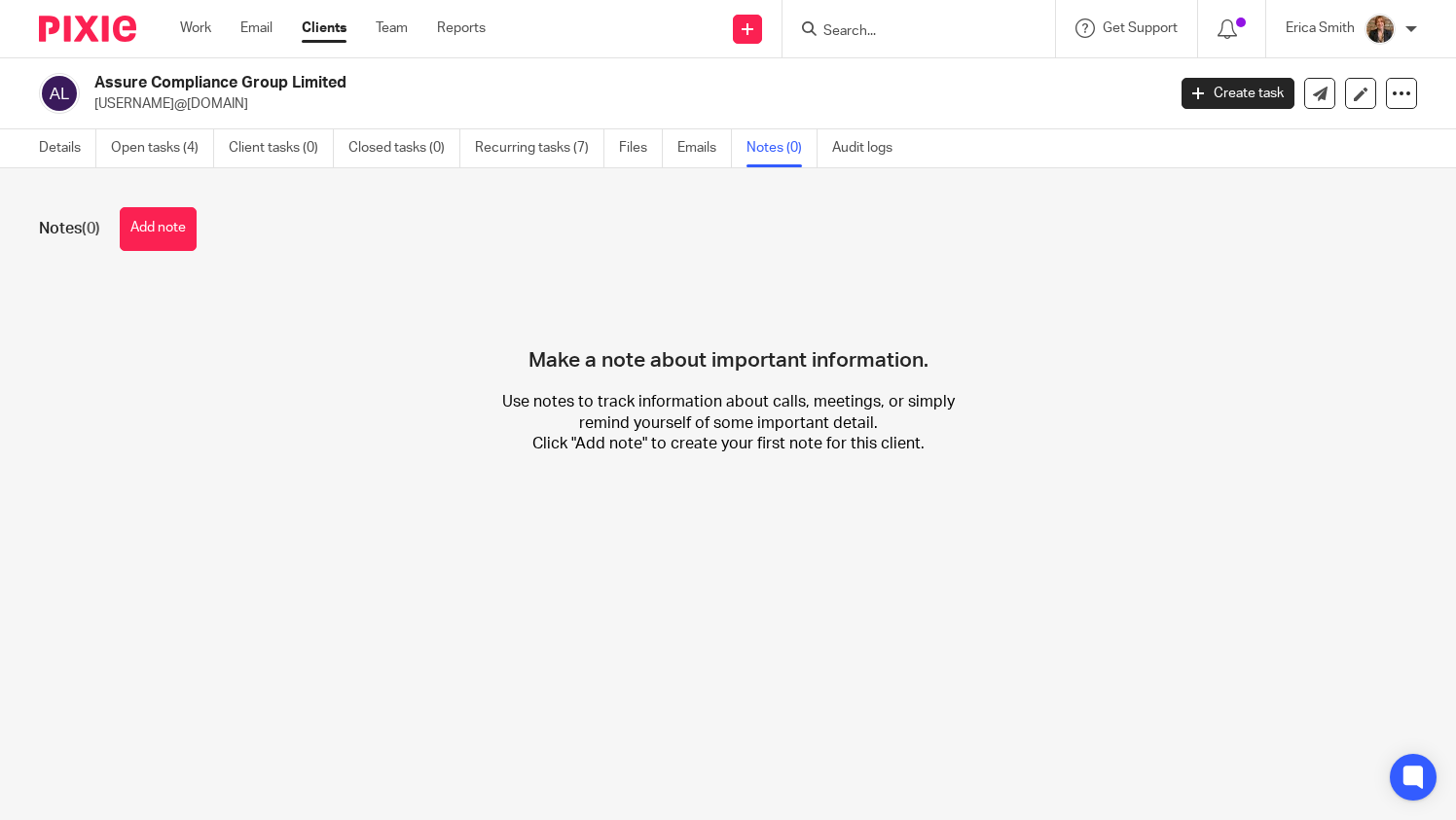scroll, scrollTop: 0, scrollLeft: 0, axis: both 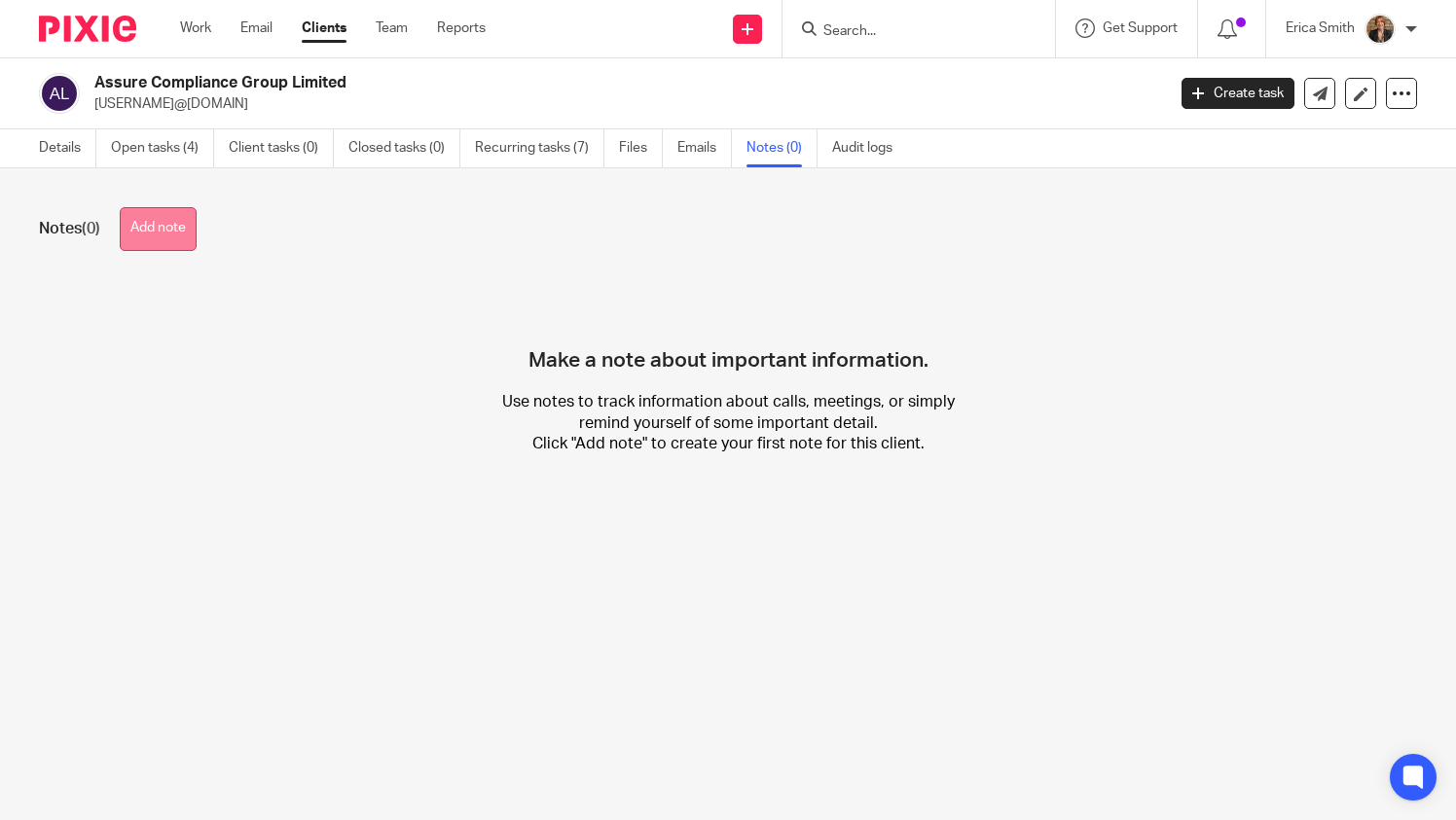 click on "Add note" at bounding box center [158, 229] 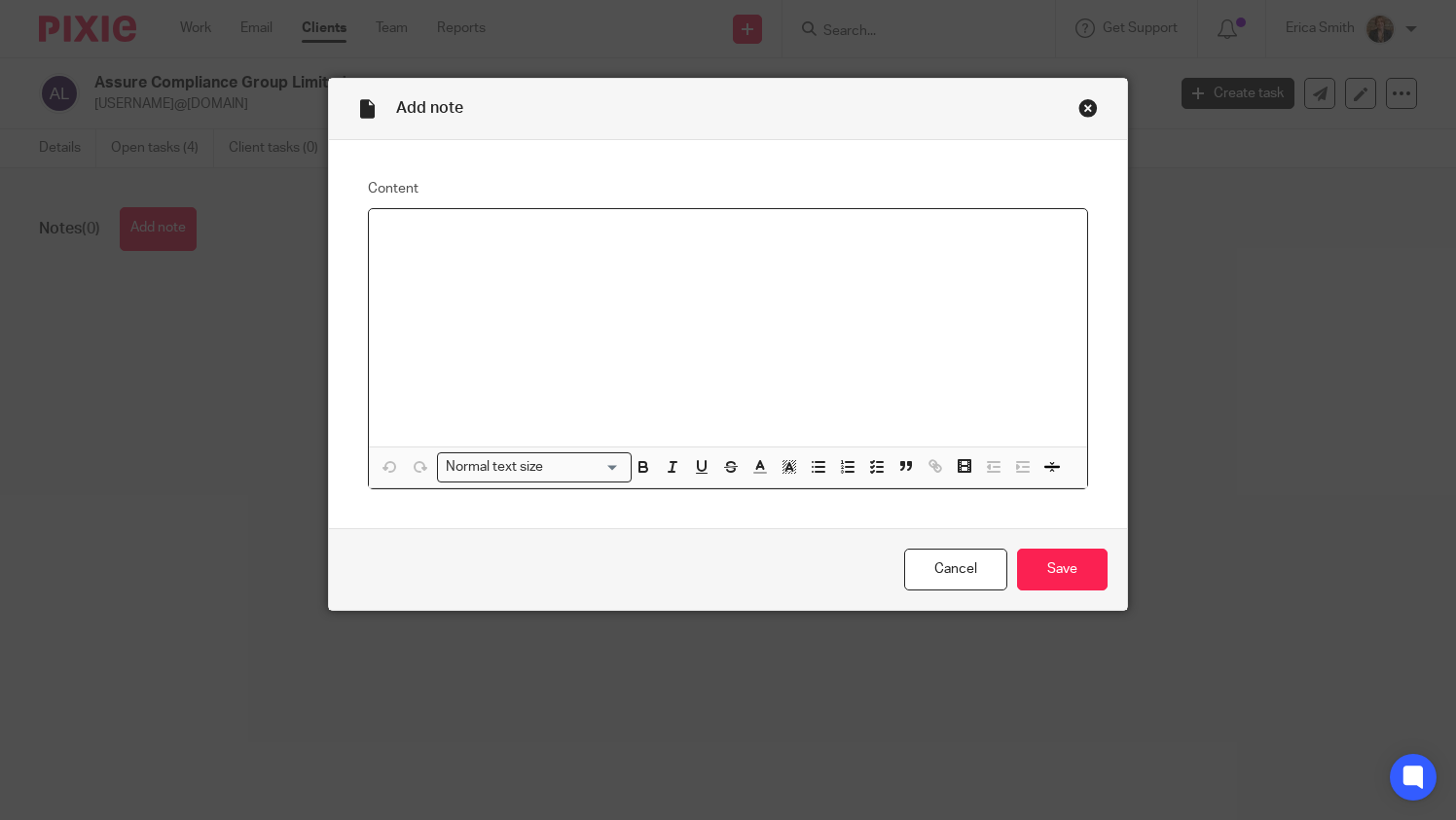 type 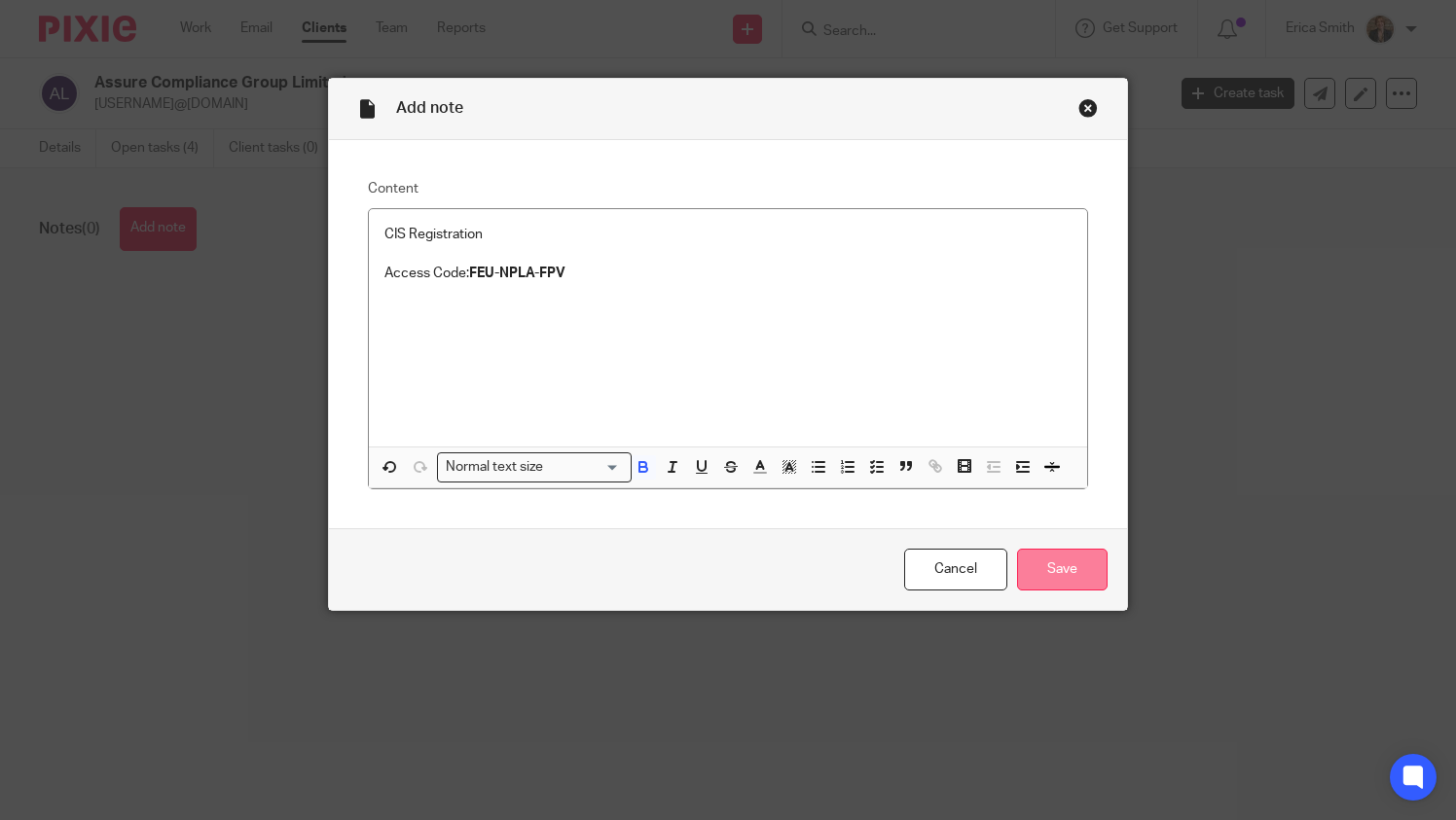 click on "Save" at bounding box center [1062, 569] 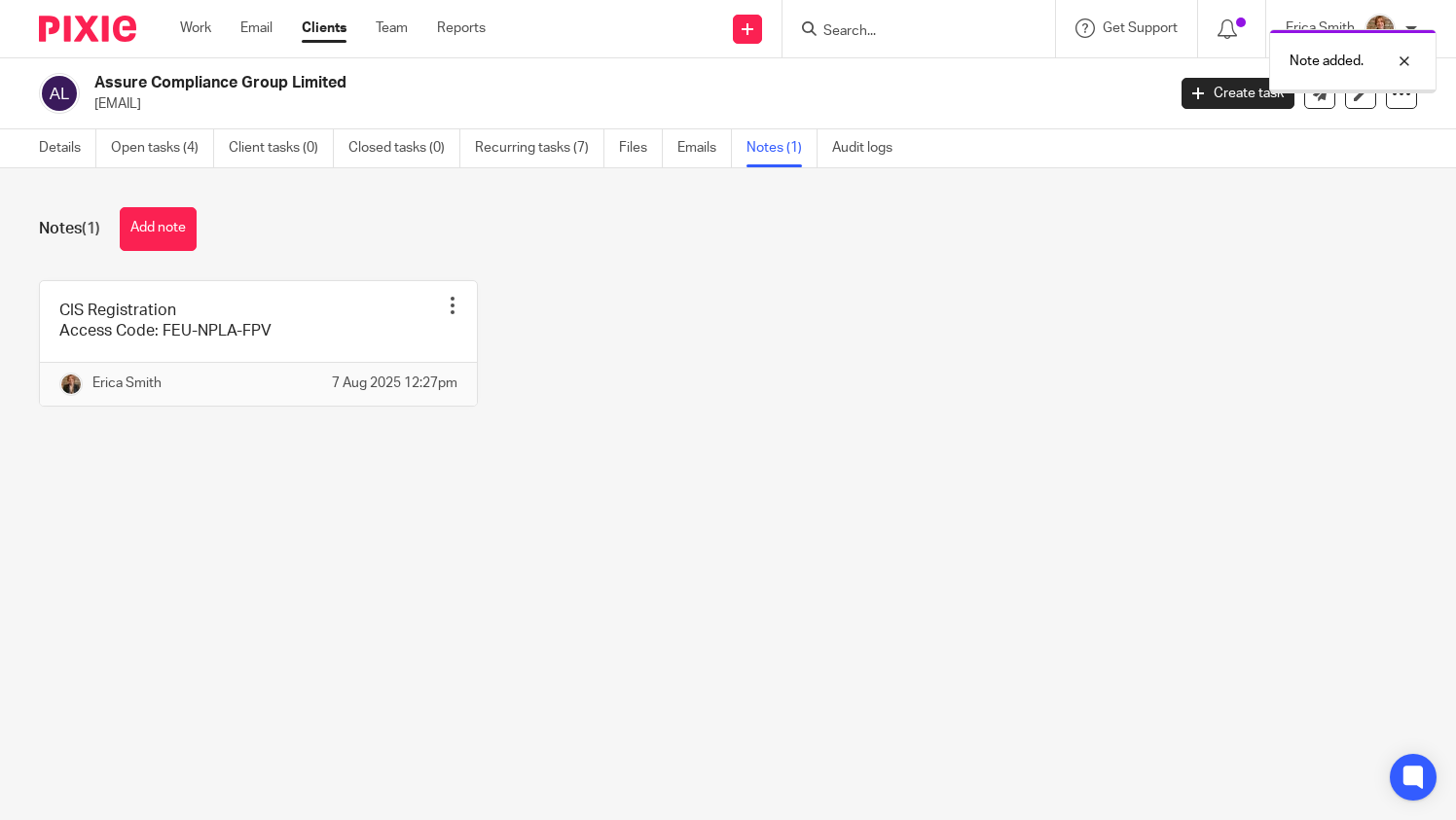 scroll, scrollTop: 0, scrollLeft: 0, axis: both 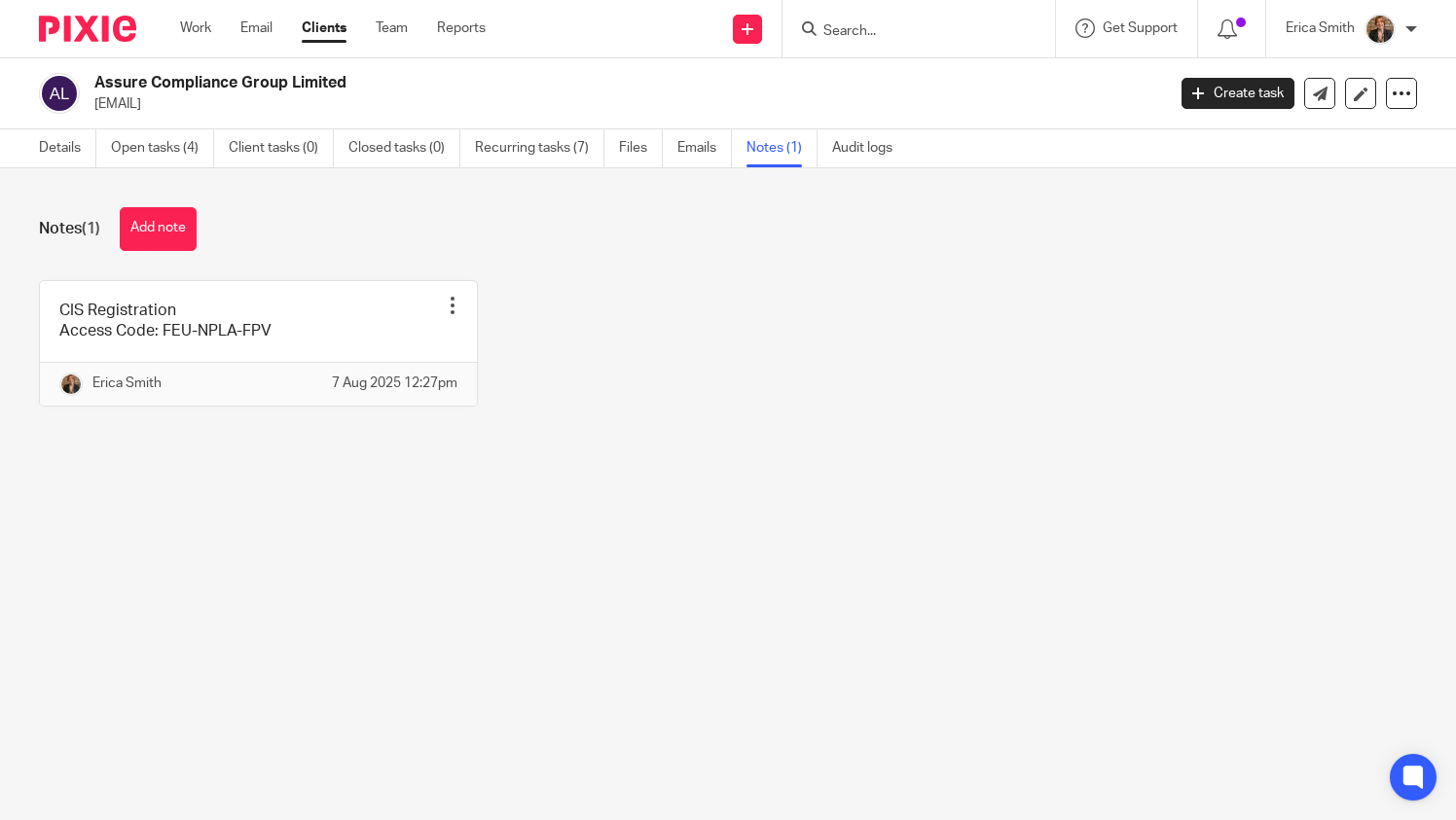 click at bounding box center [909, 32] 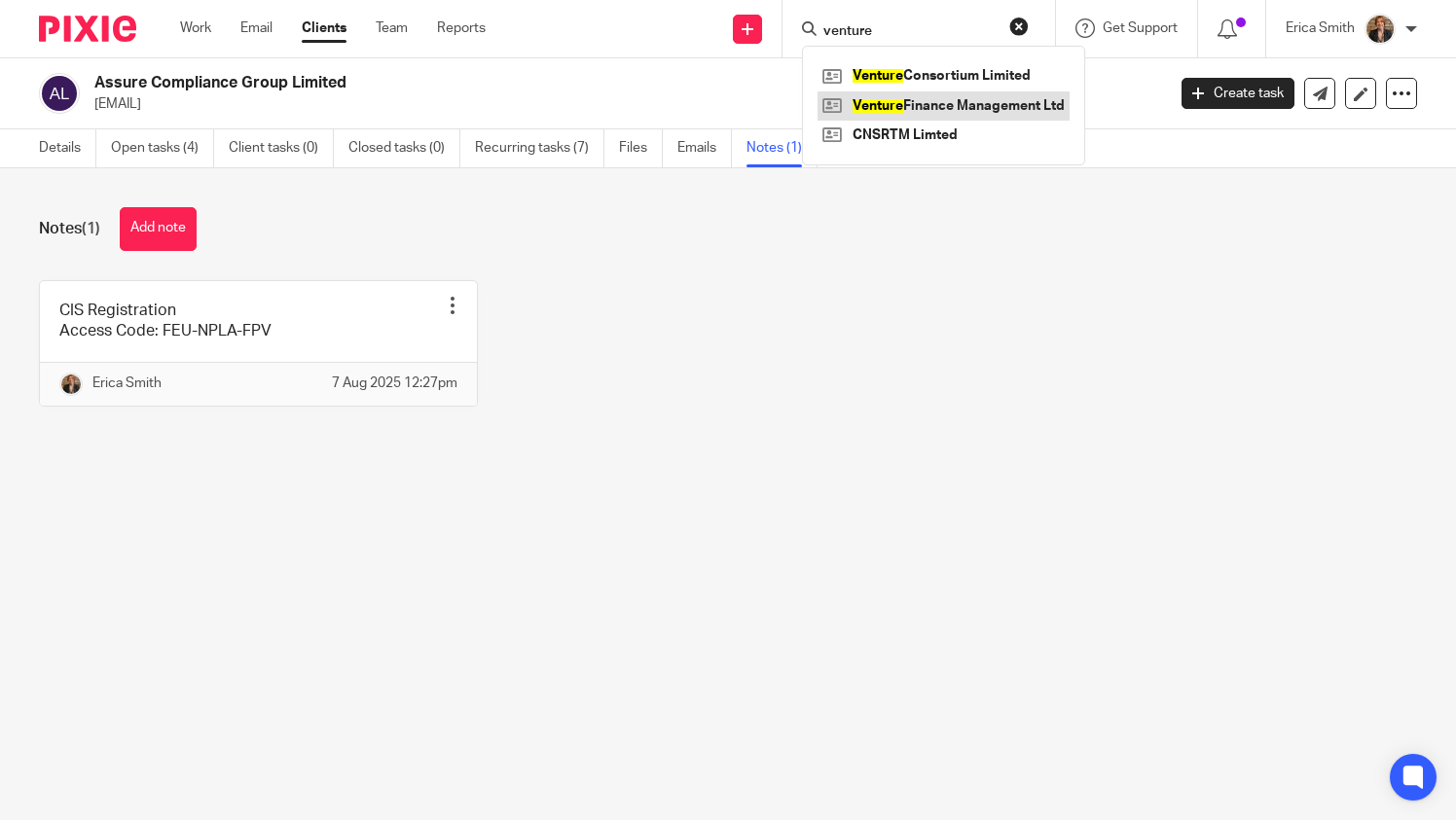 type on "venture" 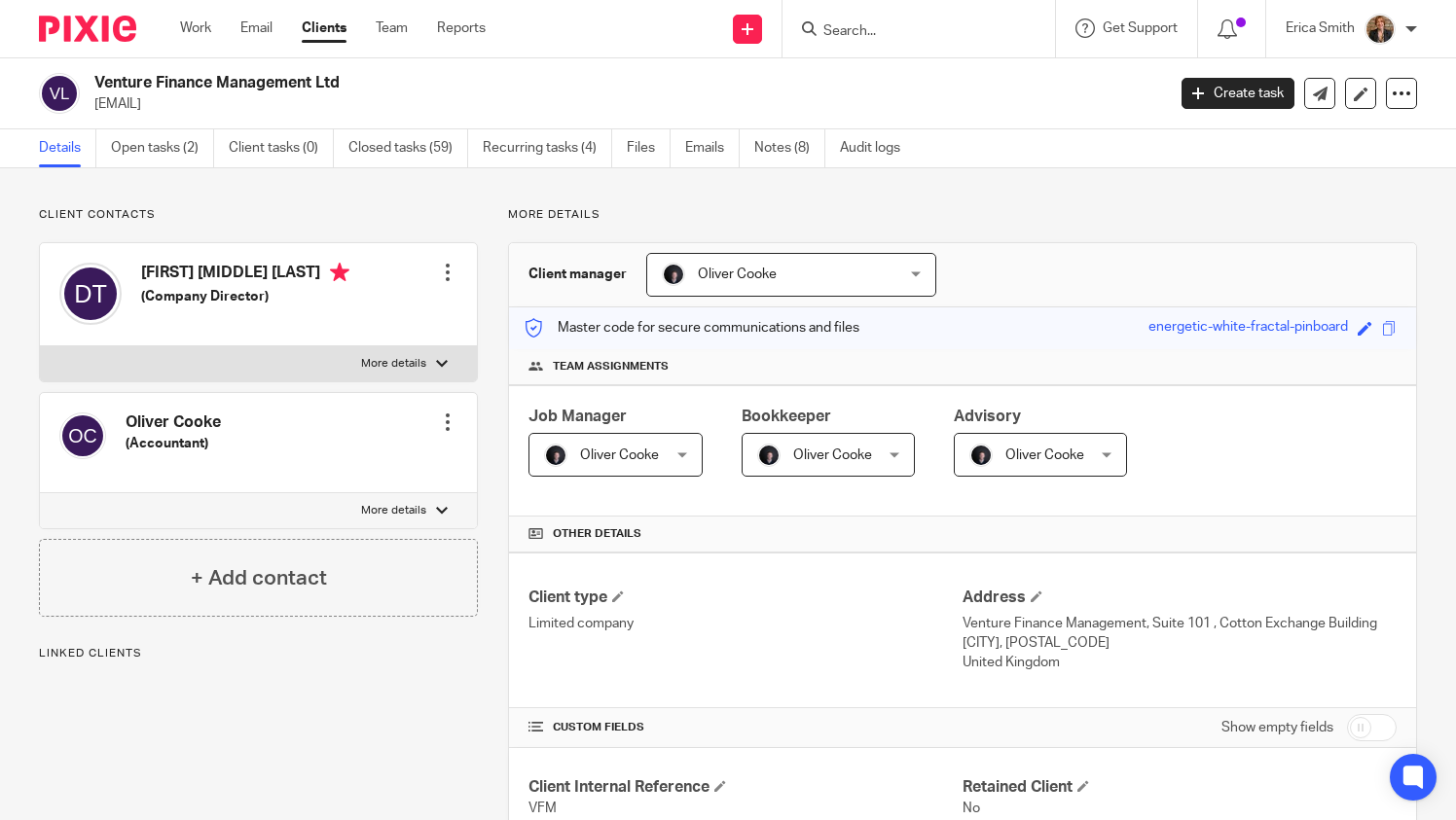 scroll, scrollTop: 0, scrollLeft: 0, axis: both 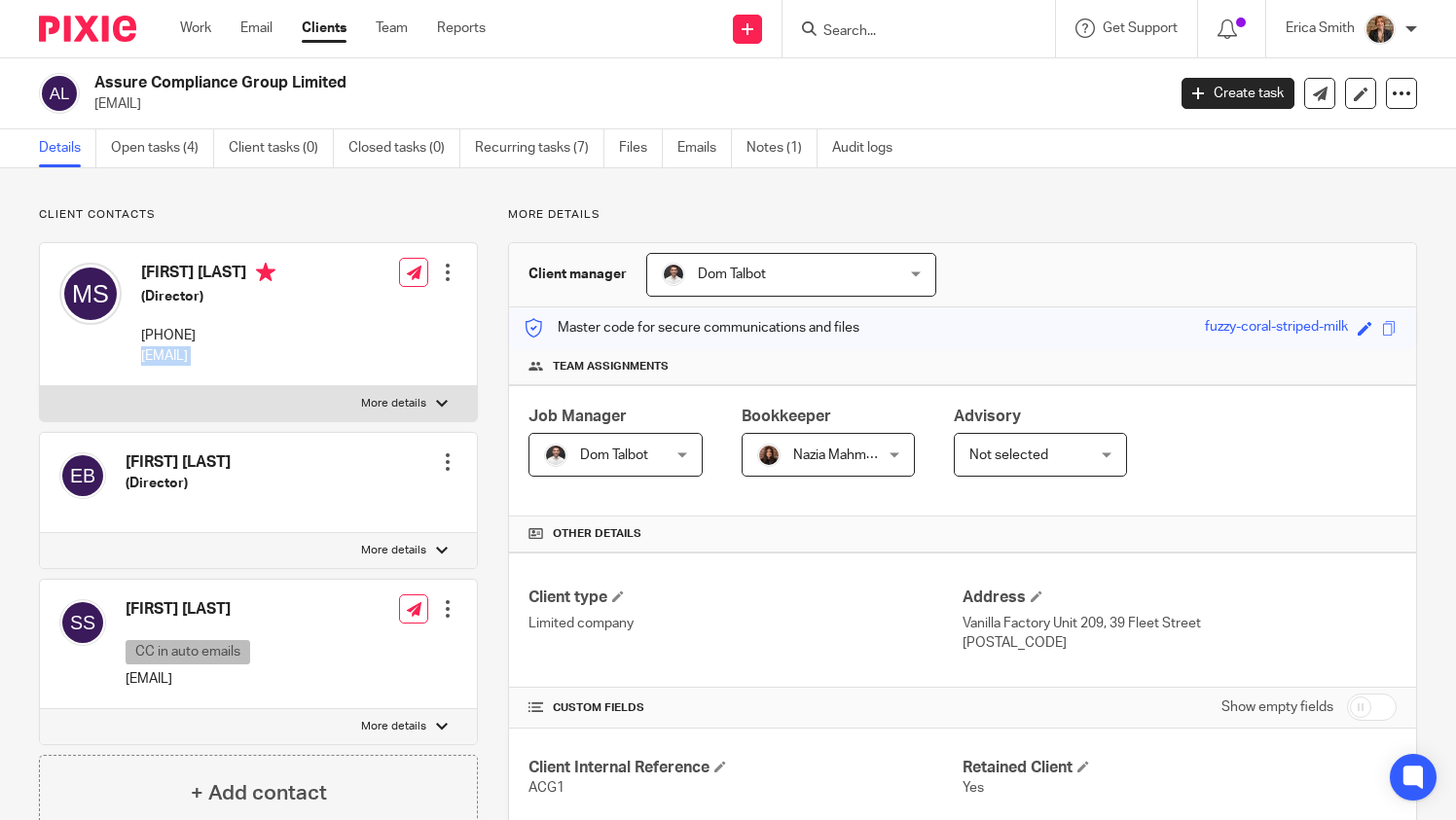 drag, startPoint x: 144, startPoint y: 358, endPoint x: 259, endPoint y: 403, distance: 123.49089 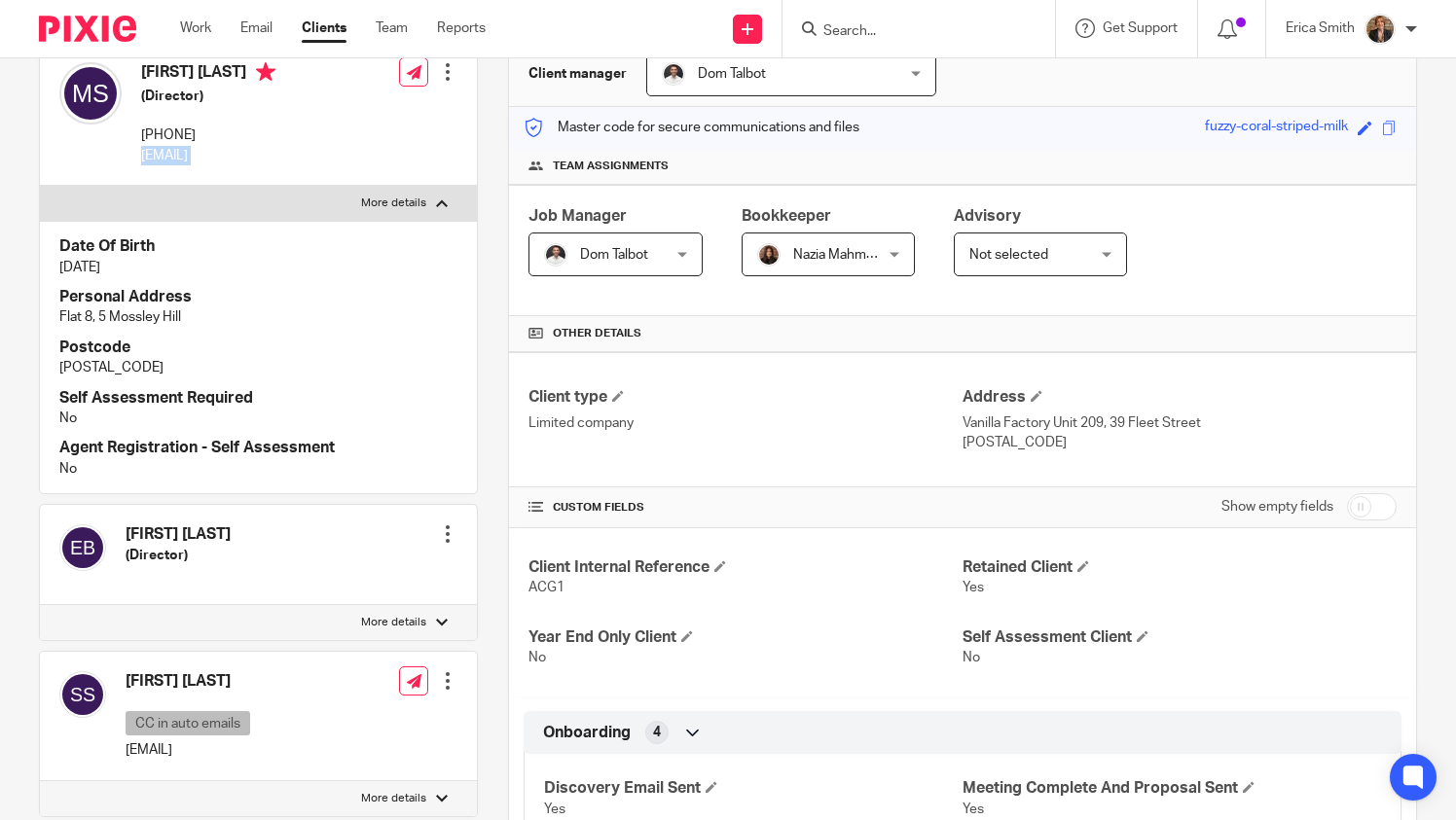 scroll, scrollTop: 226, scrollLeft: 0, axis: vertical 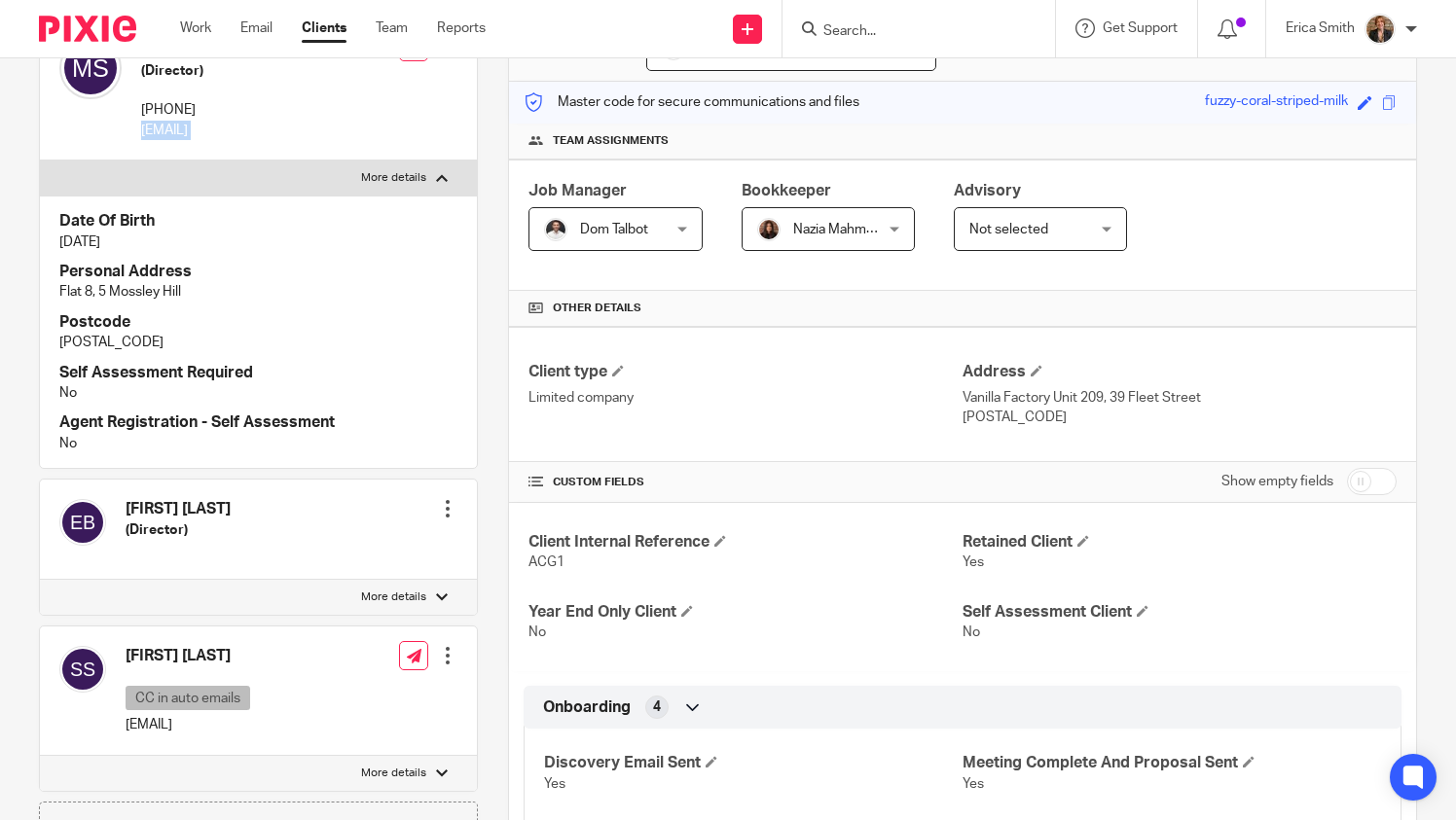 click on "More details" at bounding box center [258, 597] 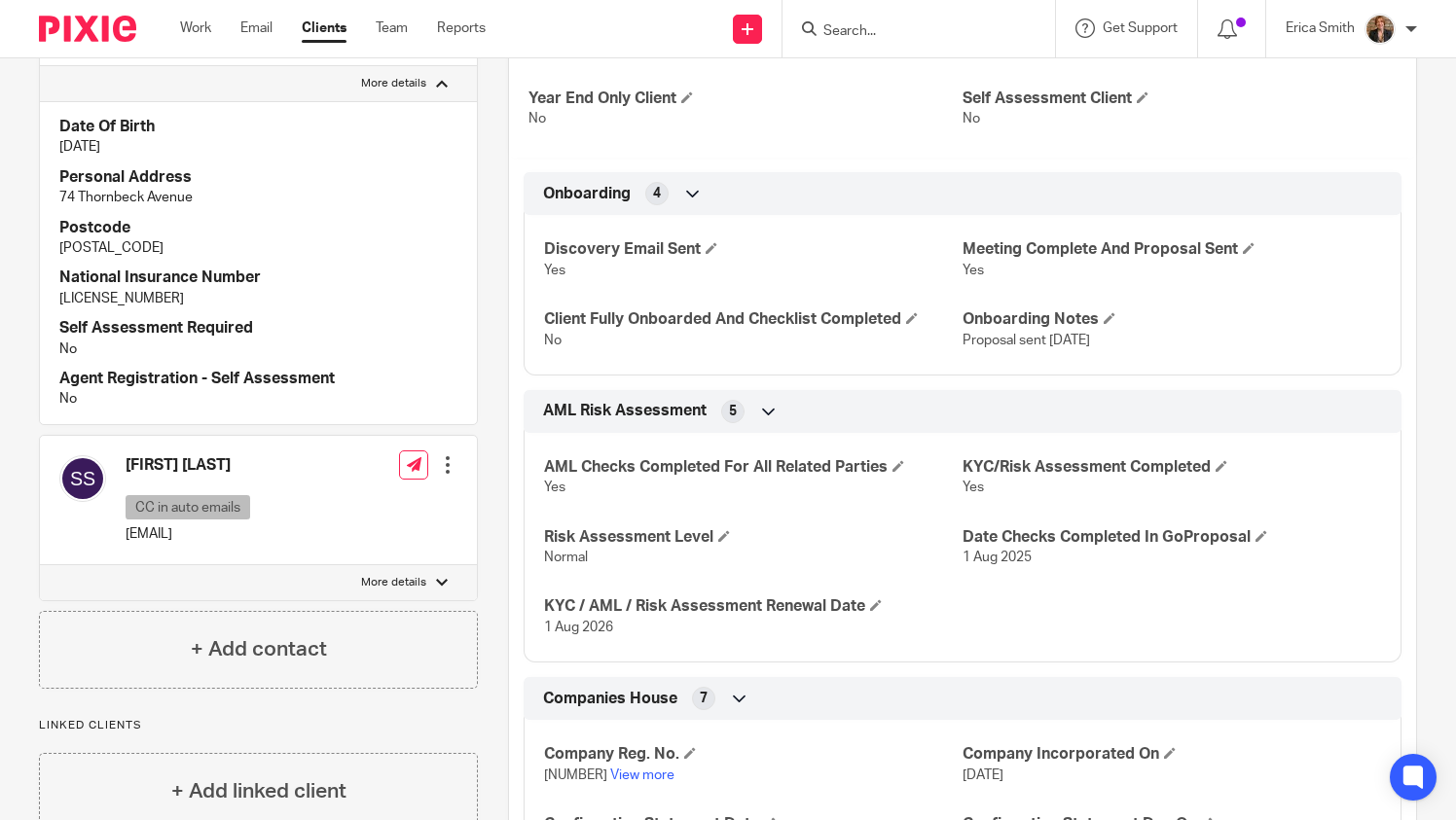 scroll, scrollTop: 745, scrollLeft: 0, axis: vertical 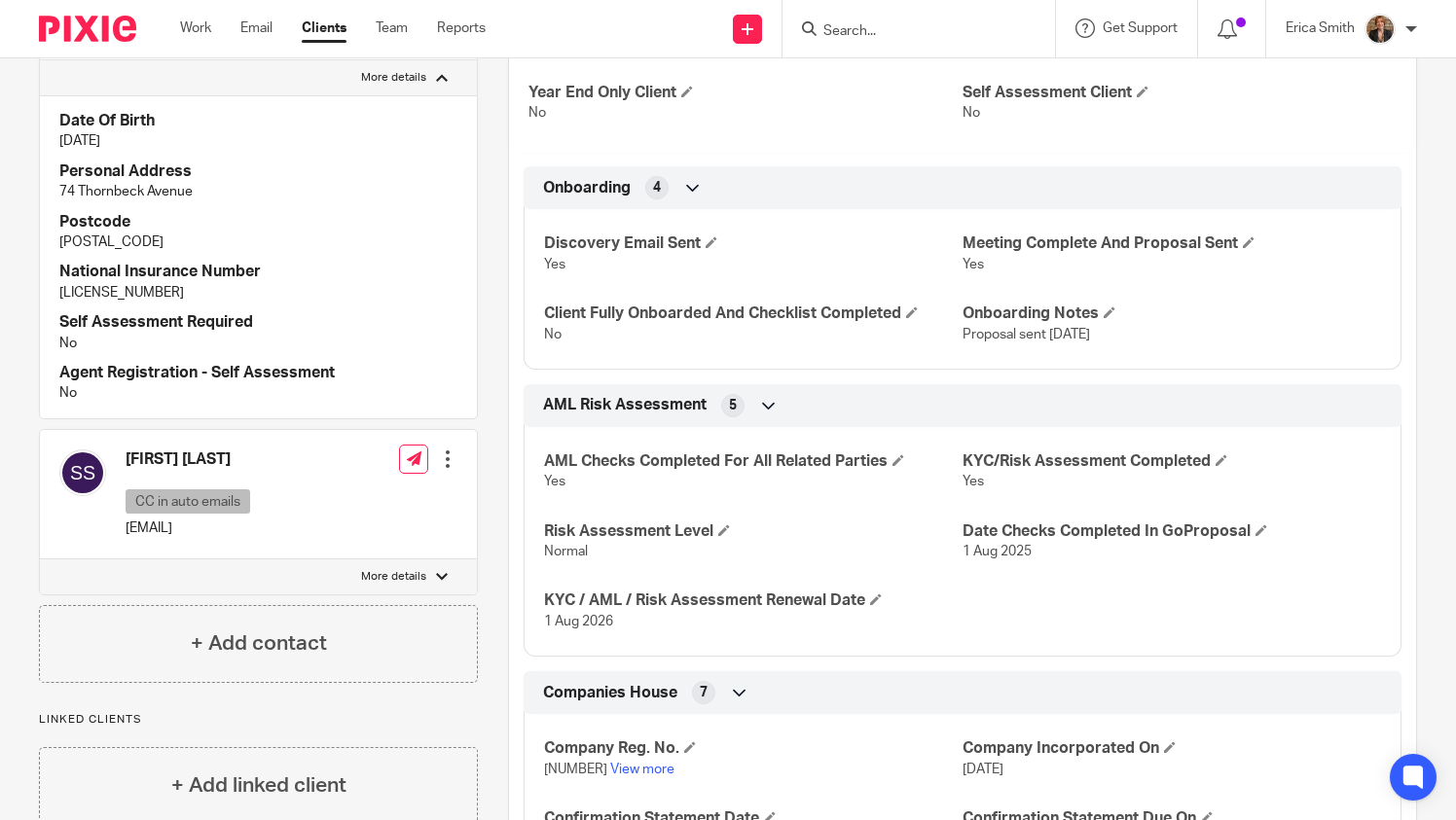 click on "More details" at bounding box center (258, 577) 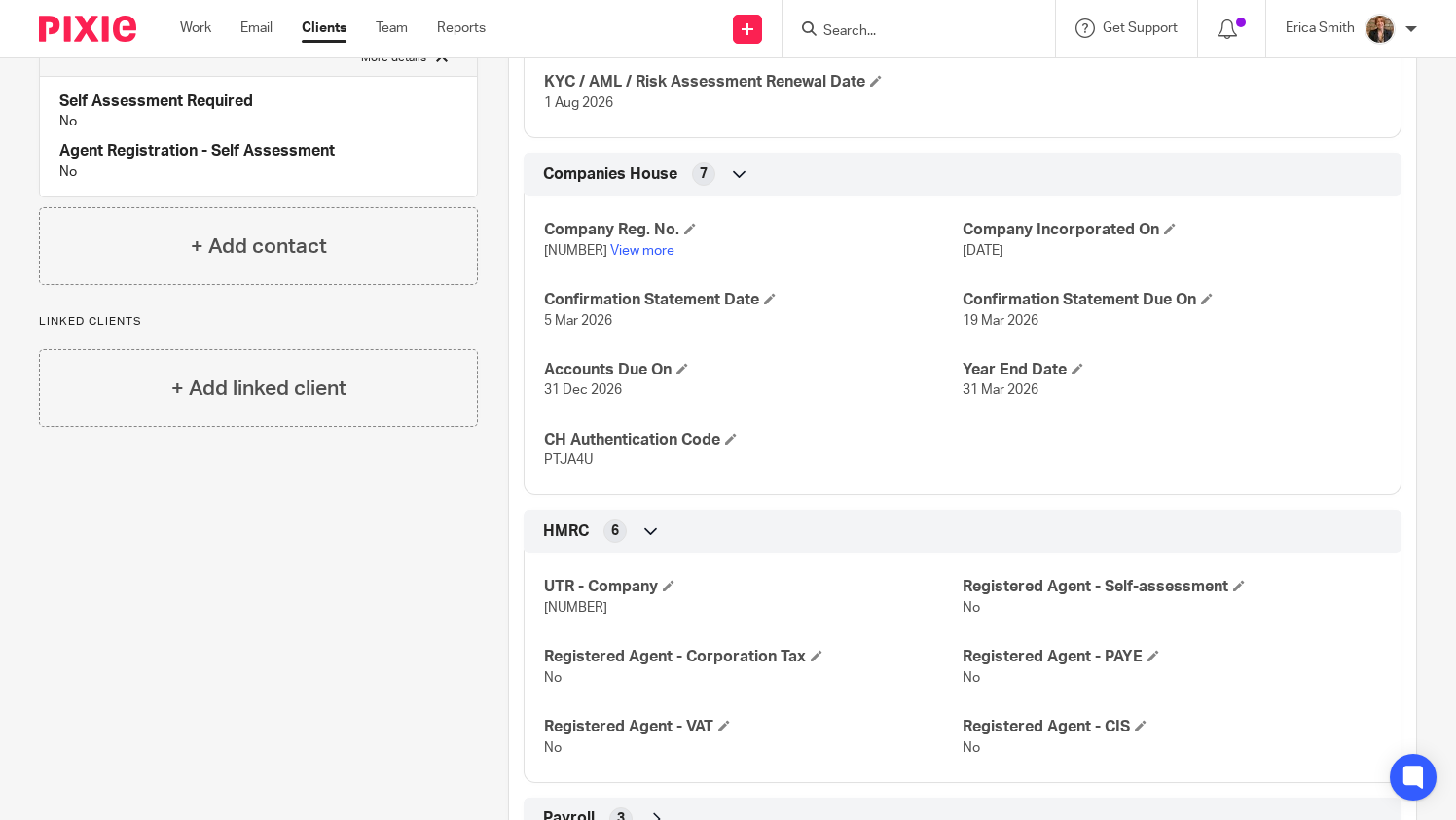scroll, scrollTop: 1297, scrollLeft: 0, axis: vertical 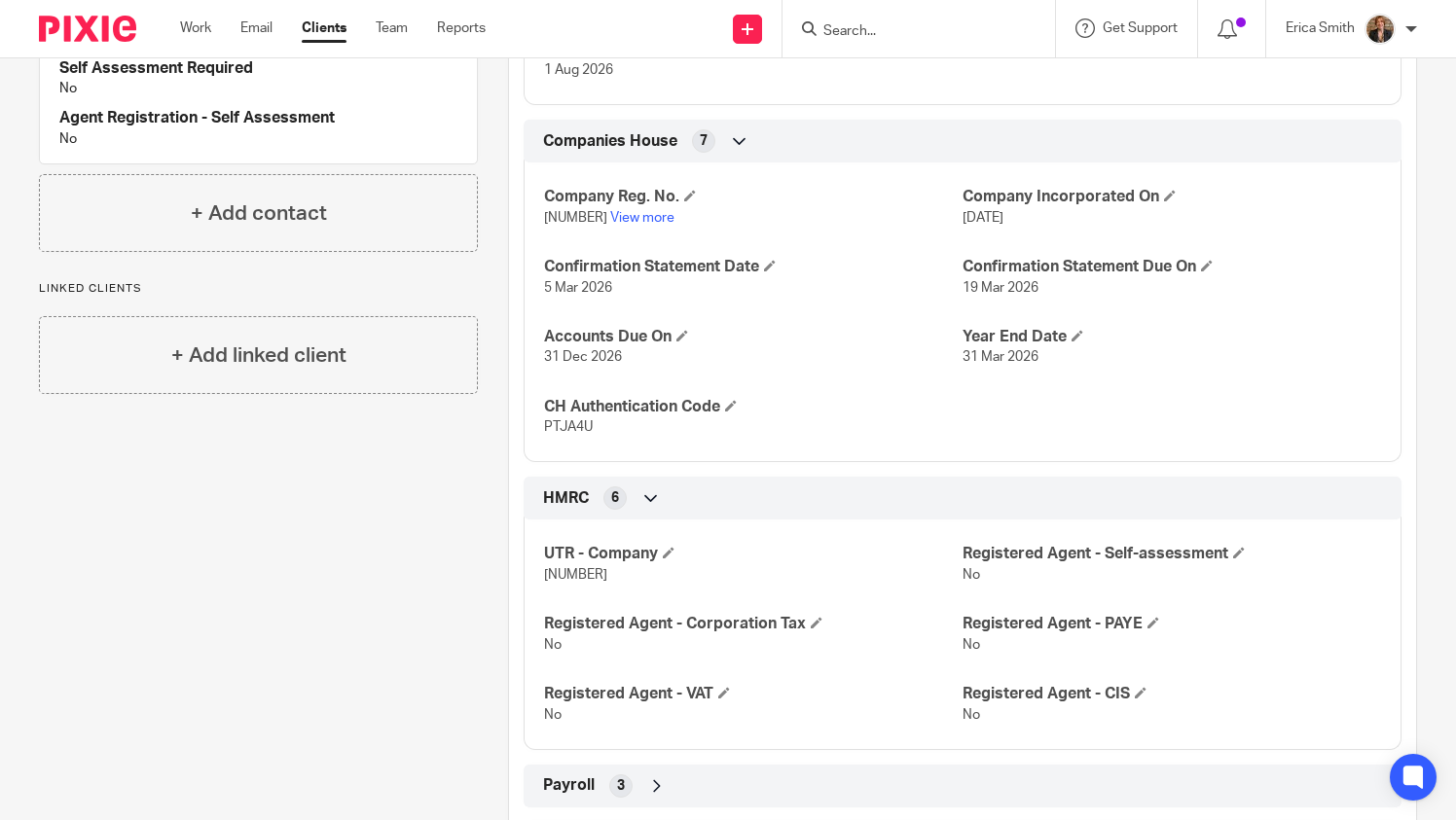 drag, startPoint x: 537, startPoint y: 574, endPoint x: 622, endPoint y: 578, distance: 85.0941 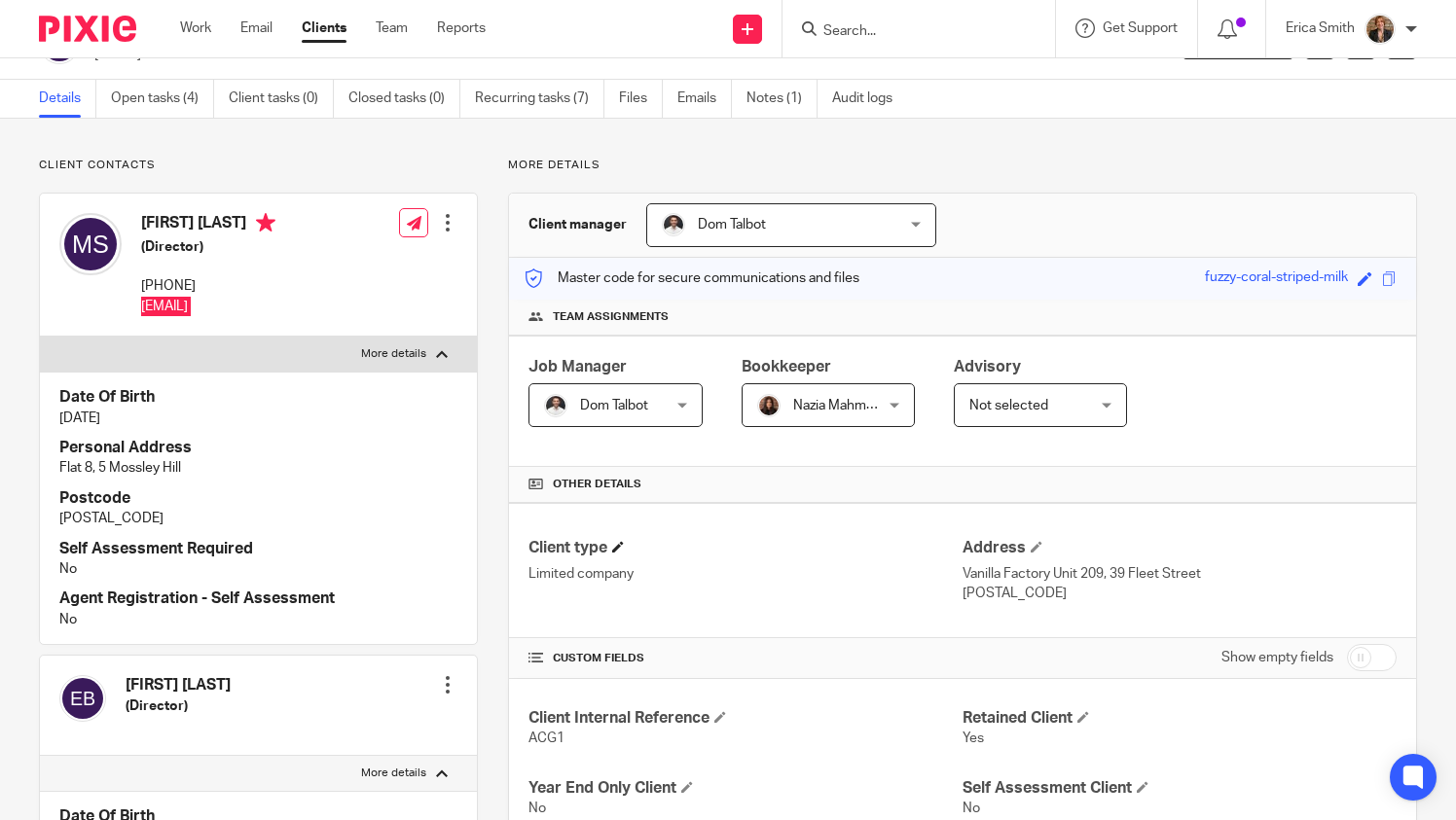 scroll, scrollTop: 0, scrollLeft: 0, axis: both 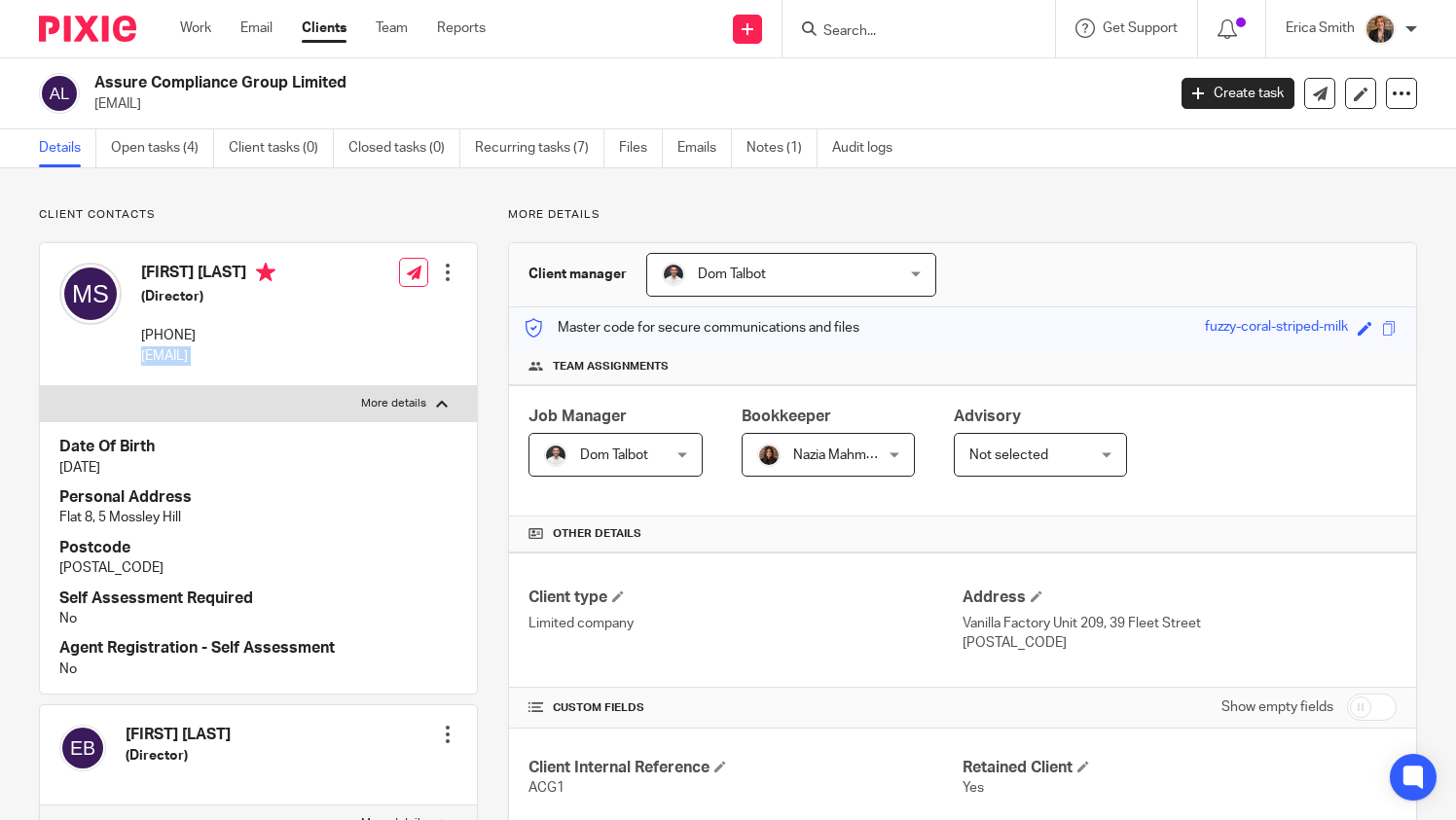 click at bounding box center [448, 272] 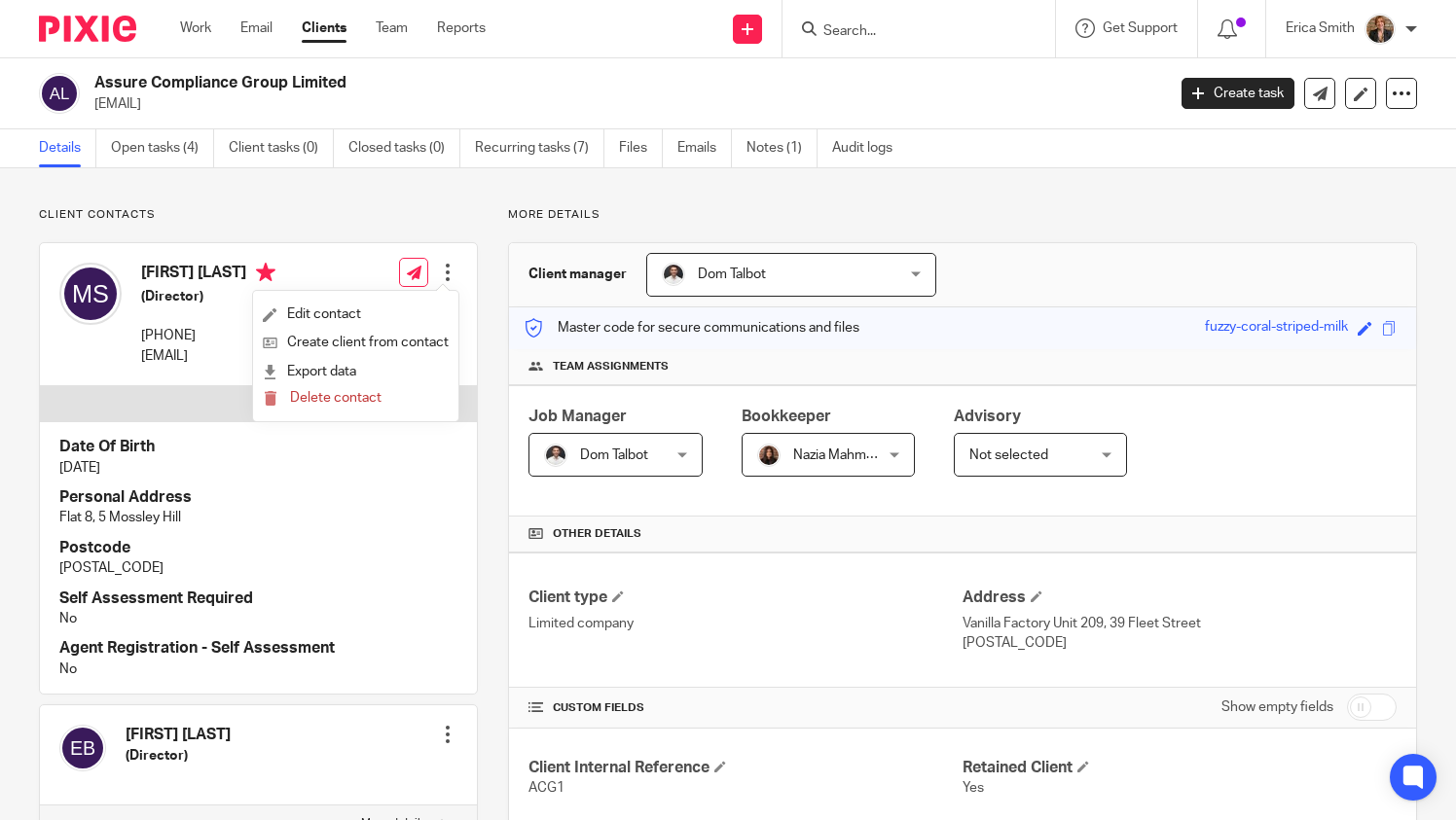 click on "More details
Client manager
Dom Talbot
Dom Talbot
Adam Osman
Dom Talbot
Erica Smith
Loz Whitton
Nazia Mahmood
Oliver Cooke
1
Master code for secure communications and files
fuzzy-coral-striped-milk
Save
fuzzy-coral-striped-milk
Team assignments
Job Manager
Dom Talbot
Dom Talbot
Not selected
Adam Osman
Dom Talbot
Erica Smith
Loz Whitton
Nazia Mahmood
1" at bounding box center [947, 1485] 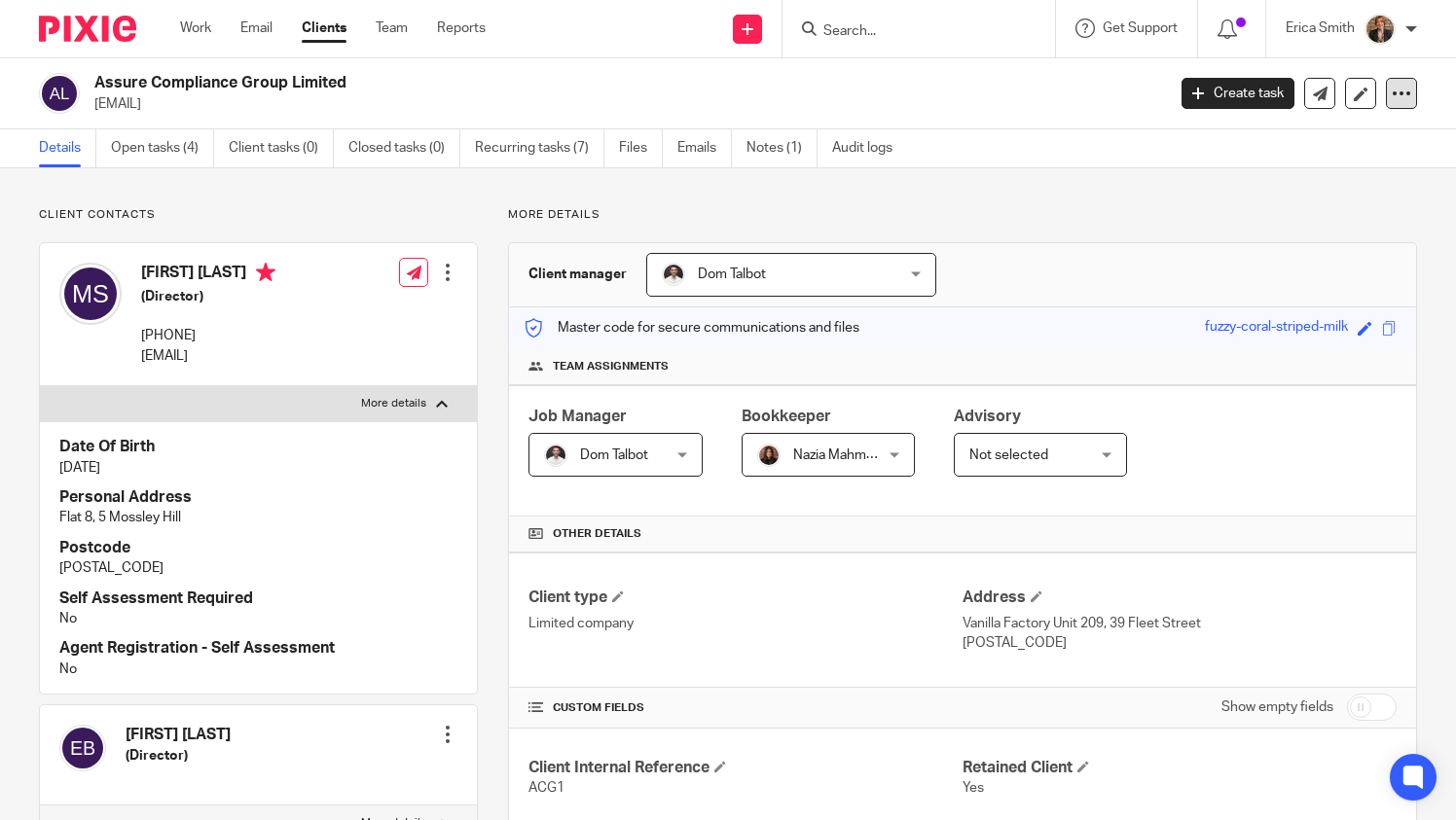 click at bounding box center (1401, 93) 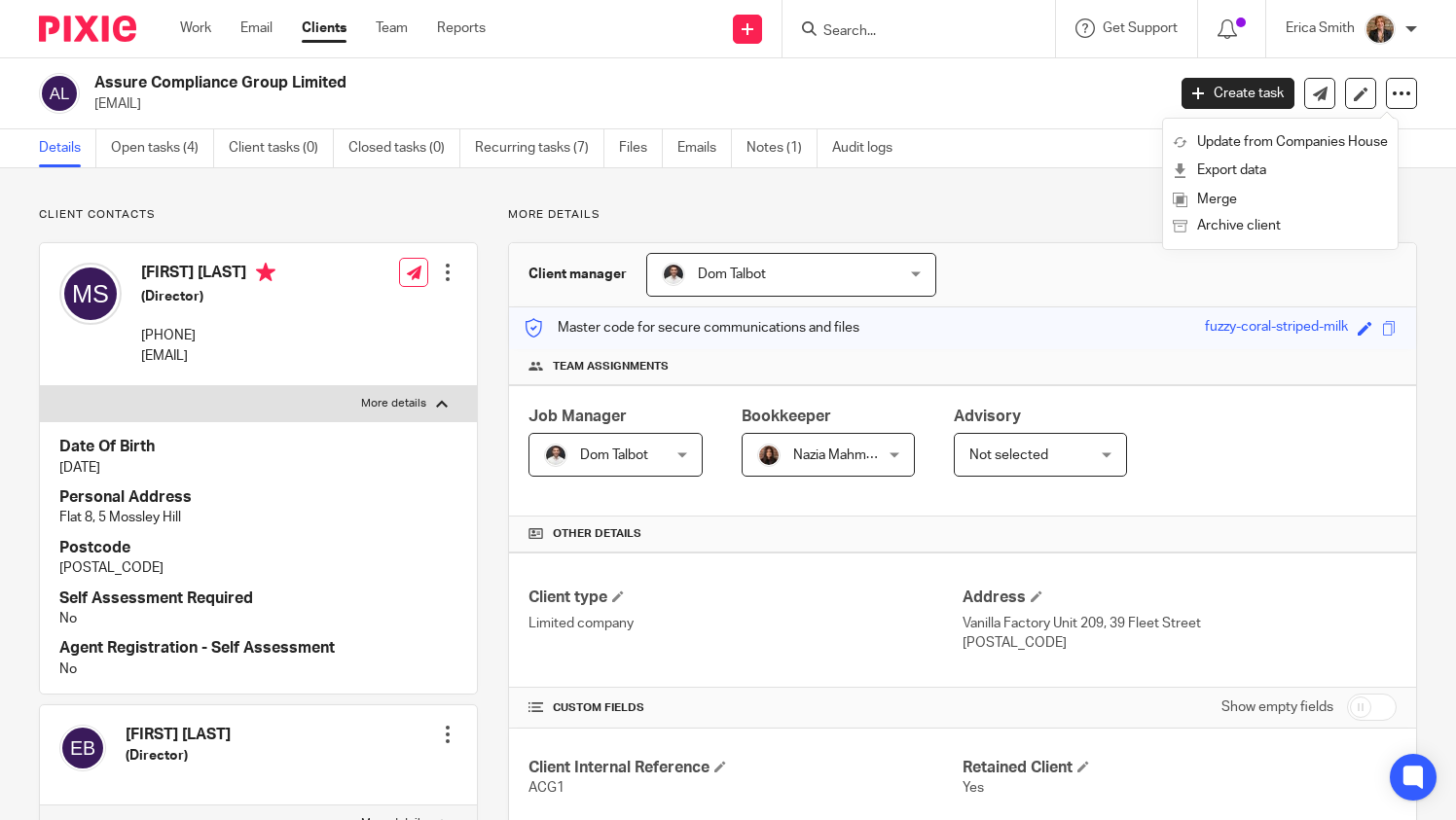 click on "Client contacts
Ellie Burns
(Director)
Edit contact
Create client from contact
Export data
Make primary
CC in auto emails" at bounding box center [728, 1485] 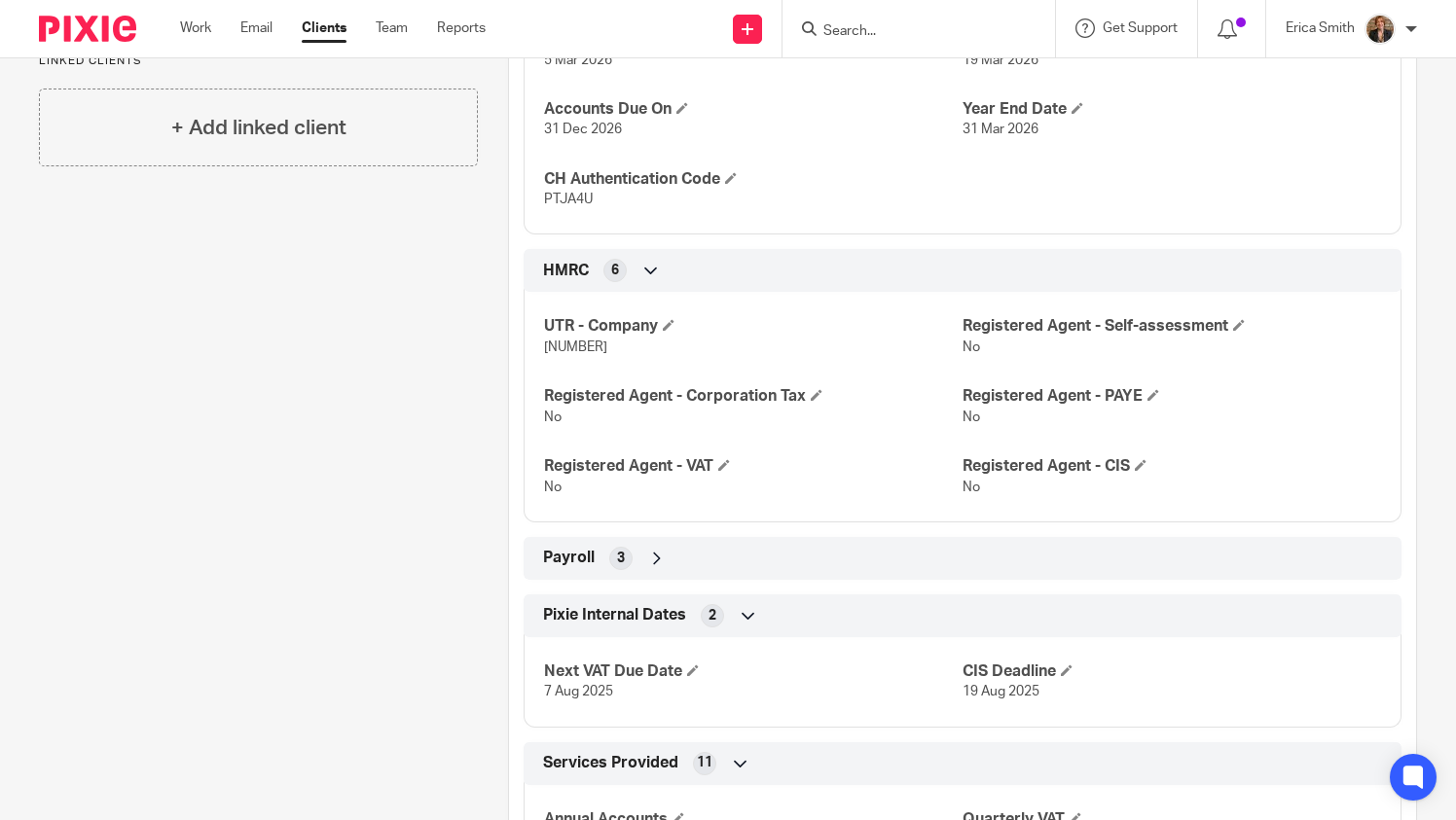 scroll, scrollTop: 1556, scrollLeft: 0, axis: vertical 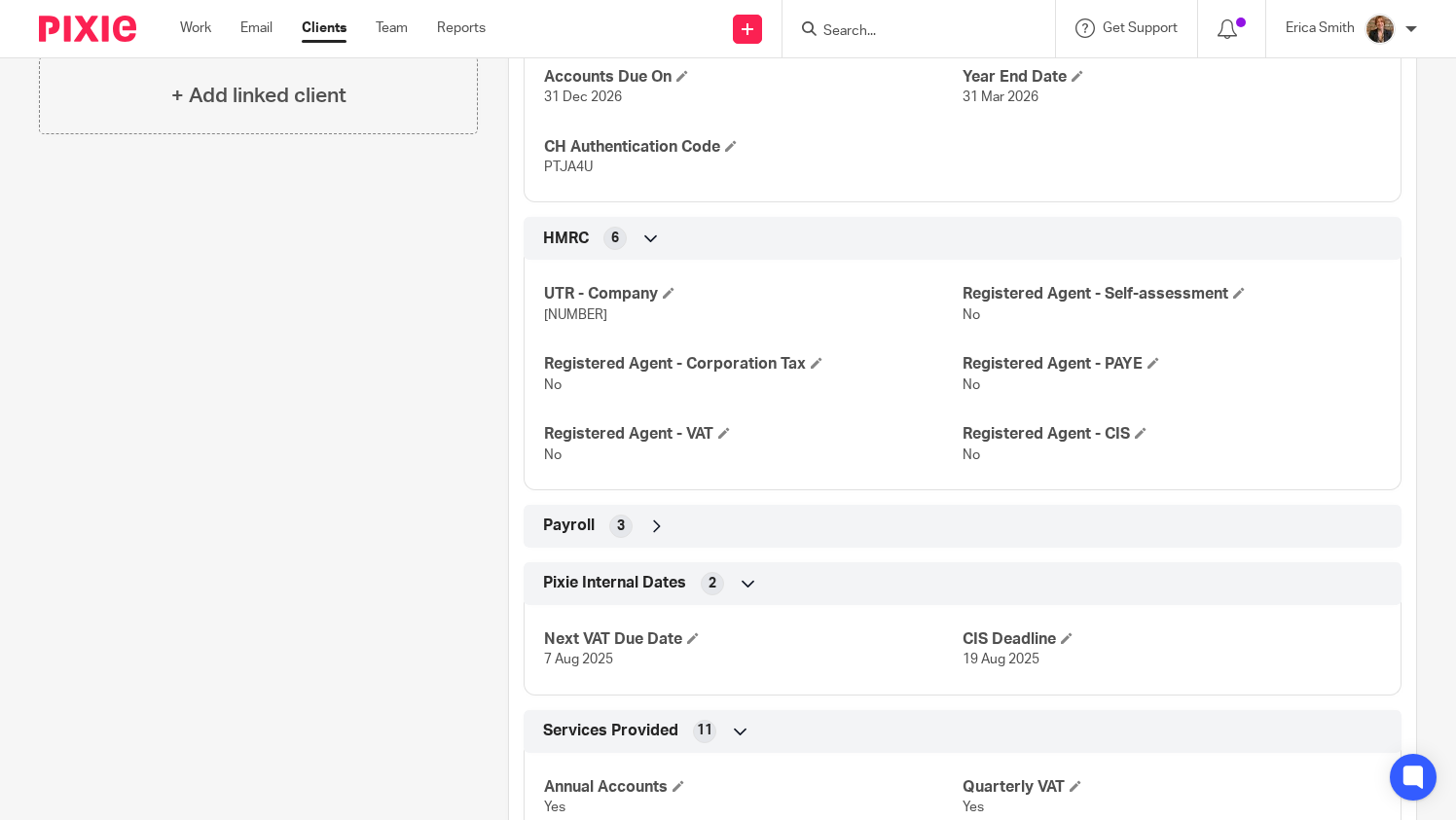 click at bounding box center [651, 238] 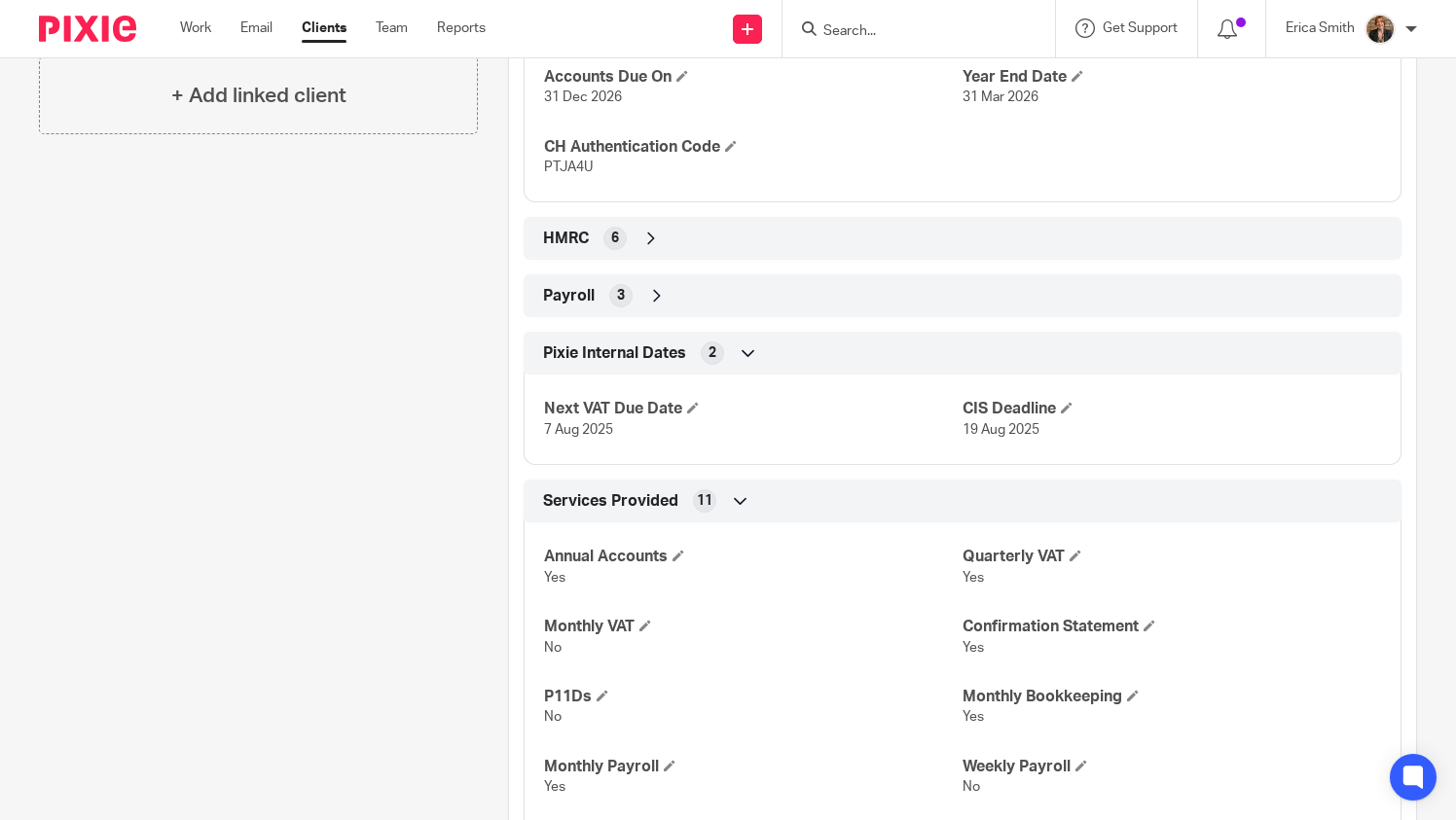 click at bounding box center (651, 238) 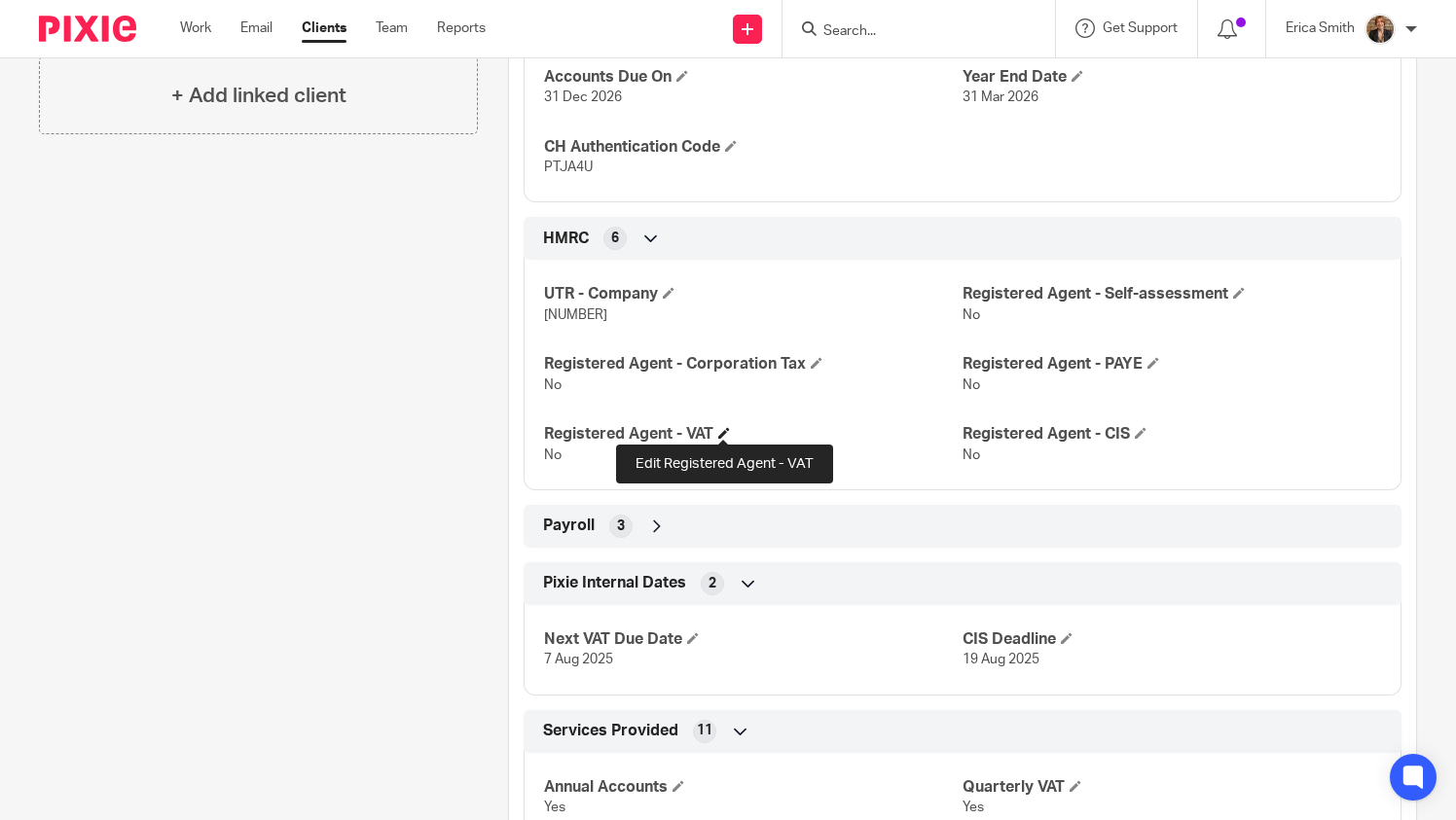 click at bounding box center [724, 433] 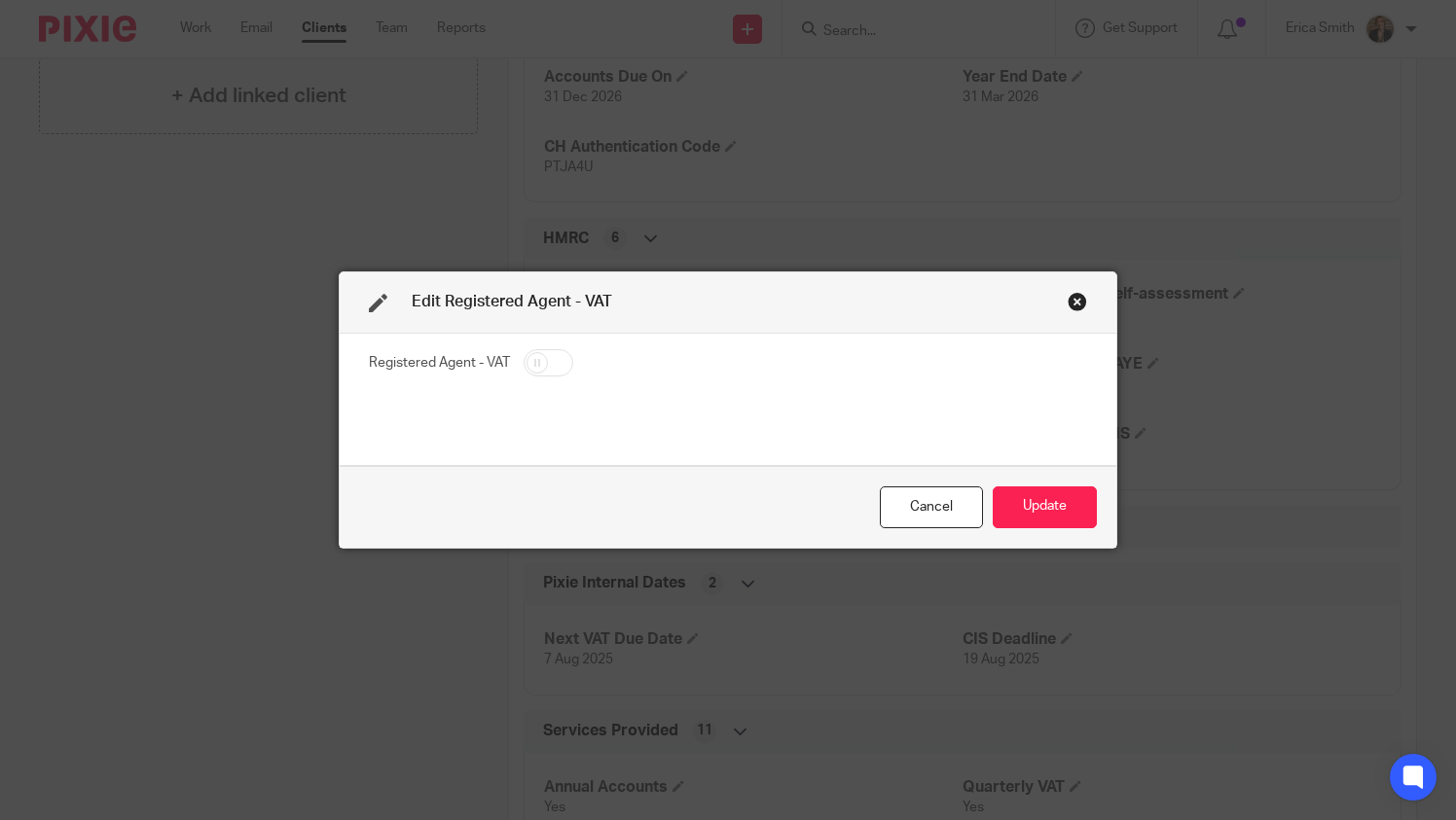 click on "Edit Registered Agent - VAT" at bounding box center (728, 303) 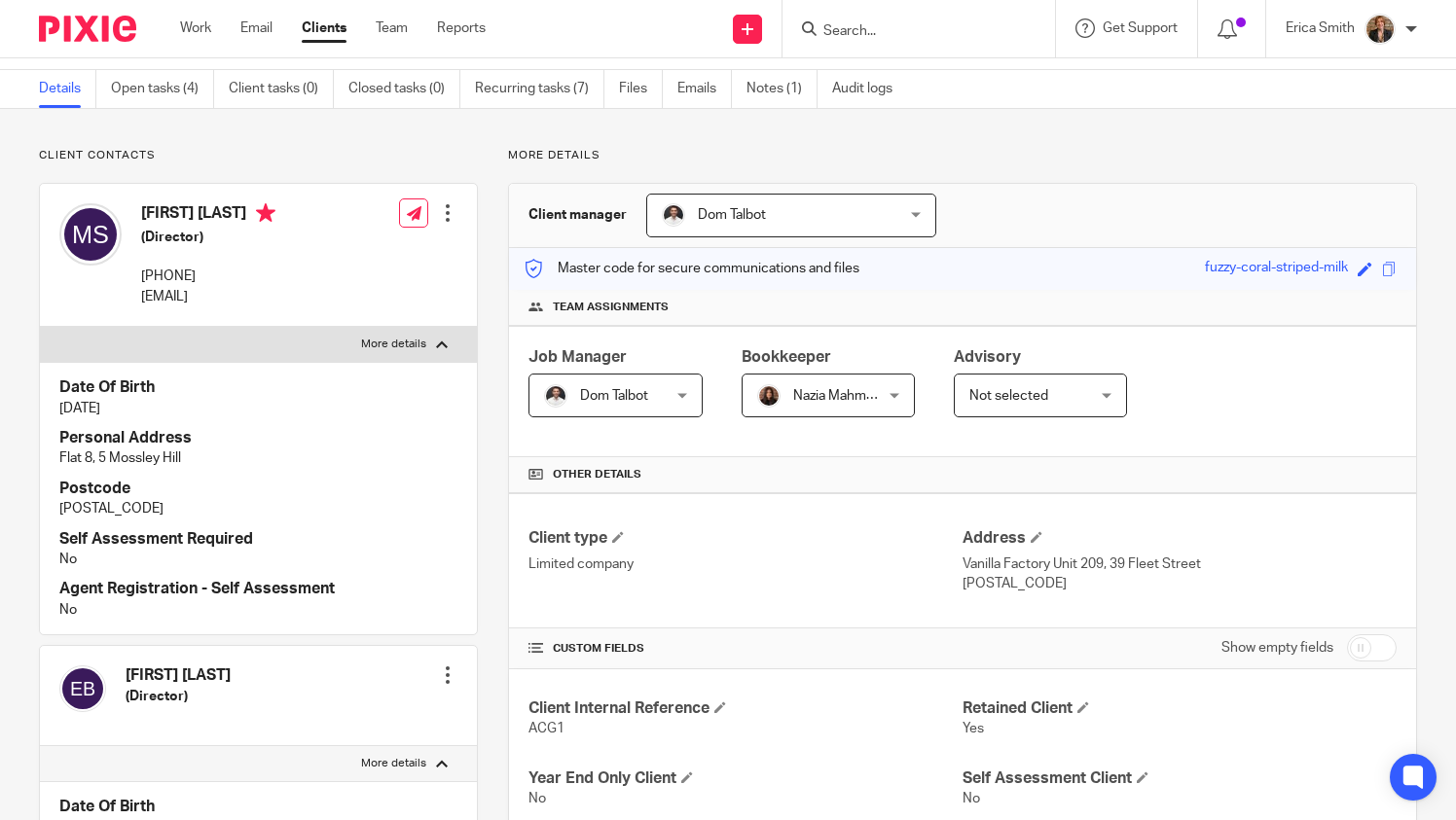 scroll, scrollTop: 0, scrollLeft: 0, axis: both 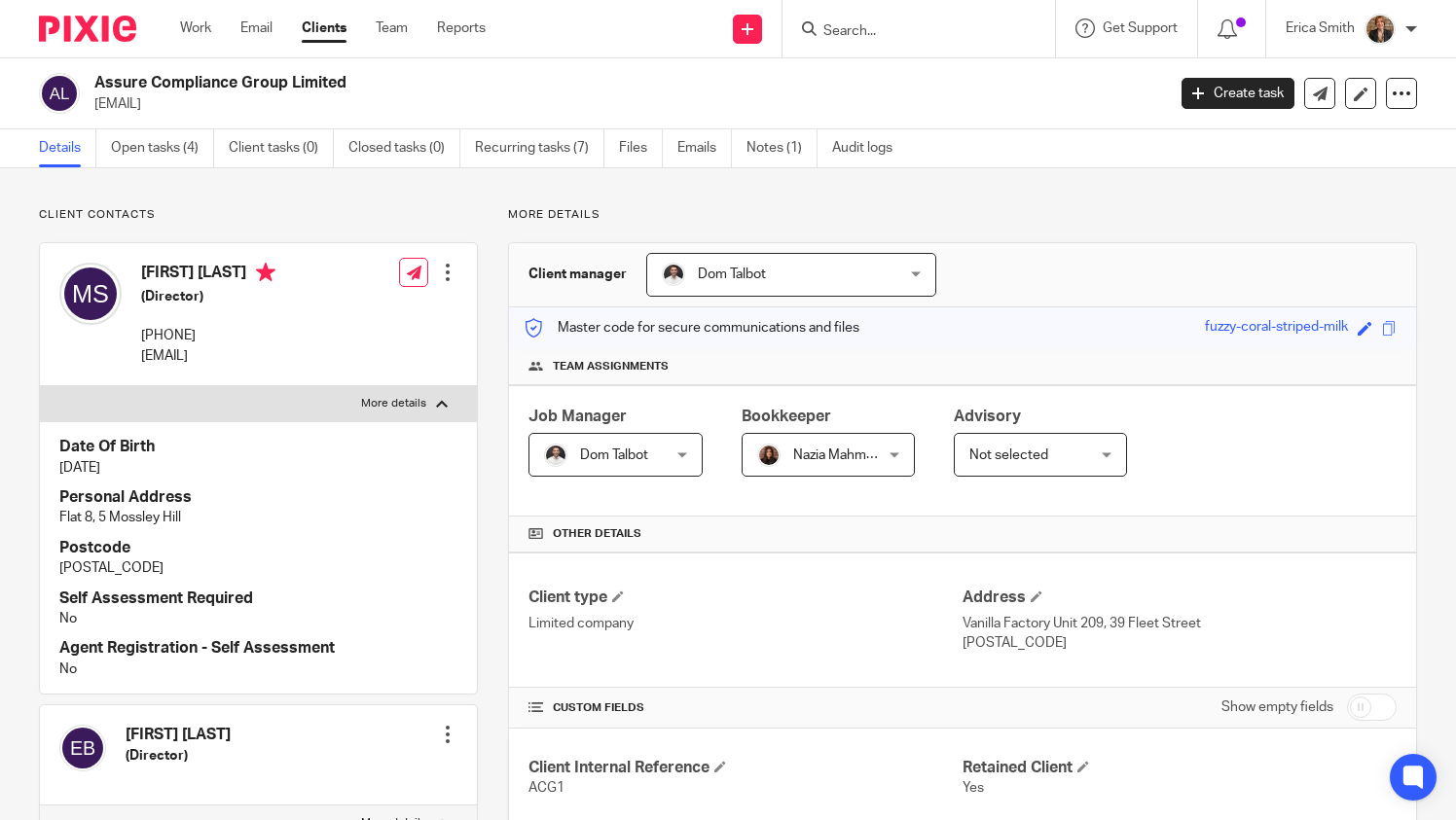 click at bounding box center (448, 272) 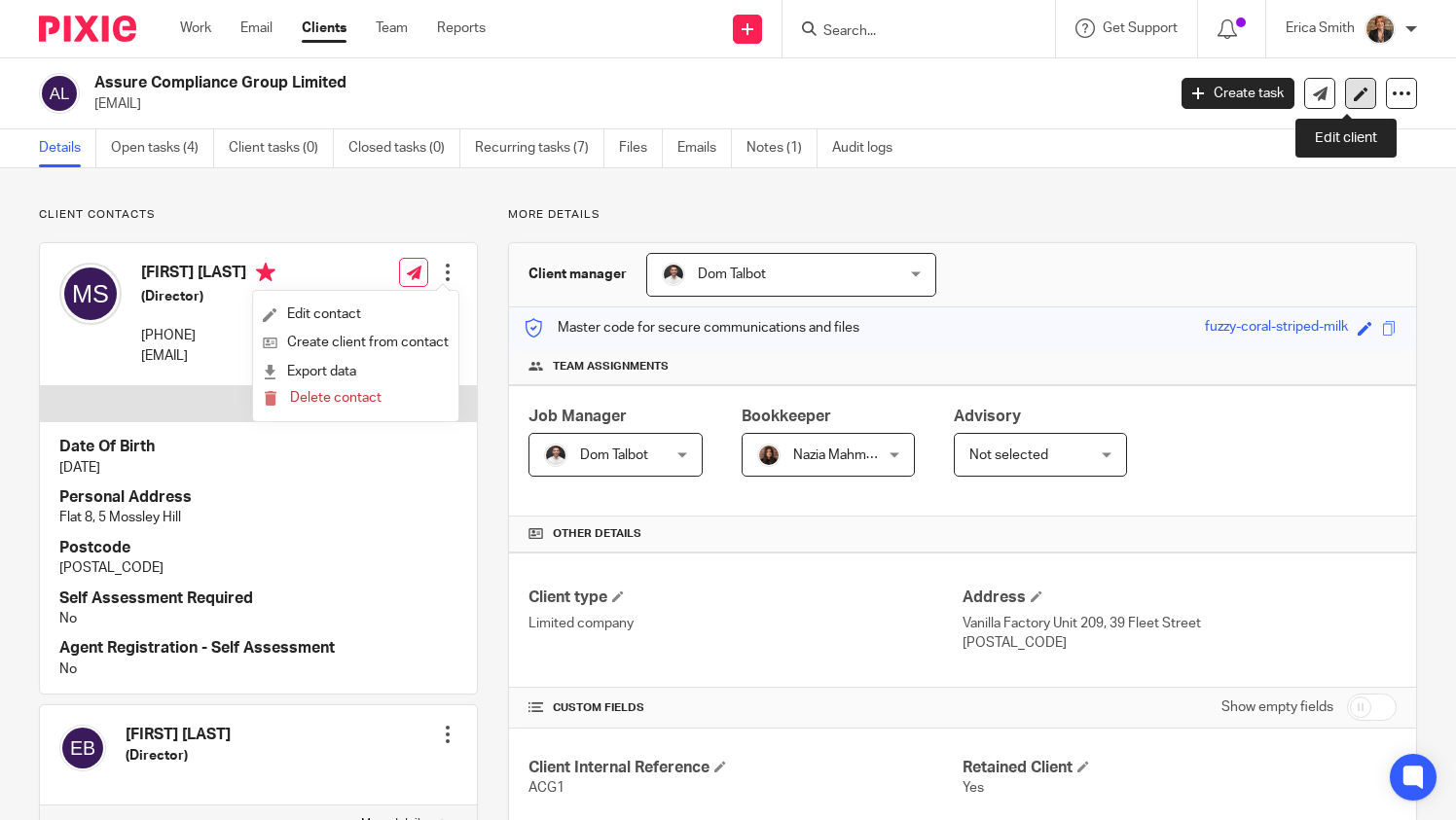 click at bounding box center [1361, 93] 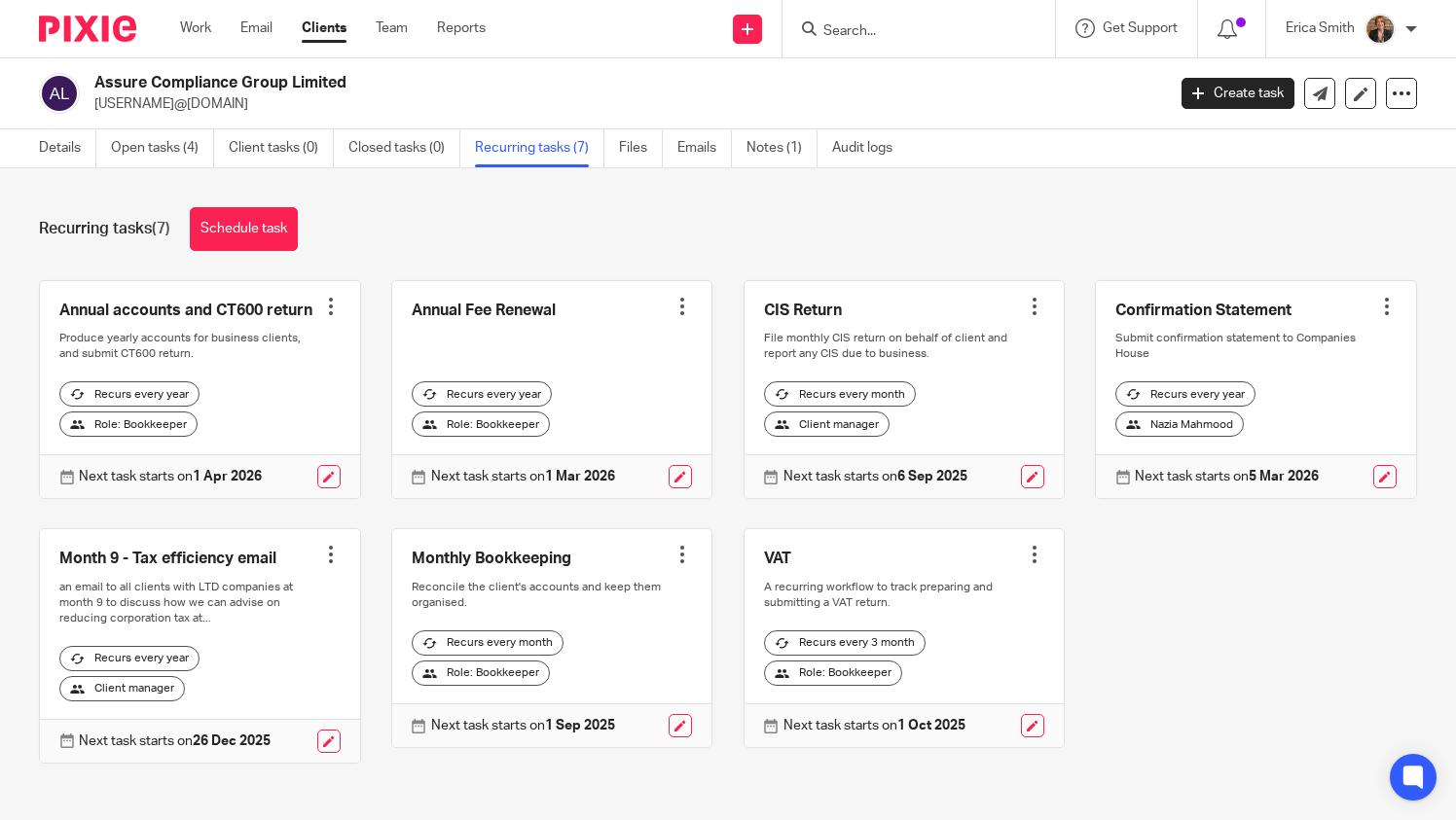 scroll, scrollTop: 0, scrollLeft: 0, axis: both 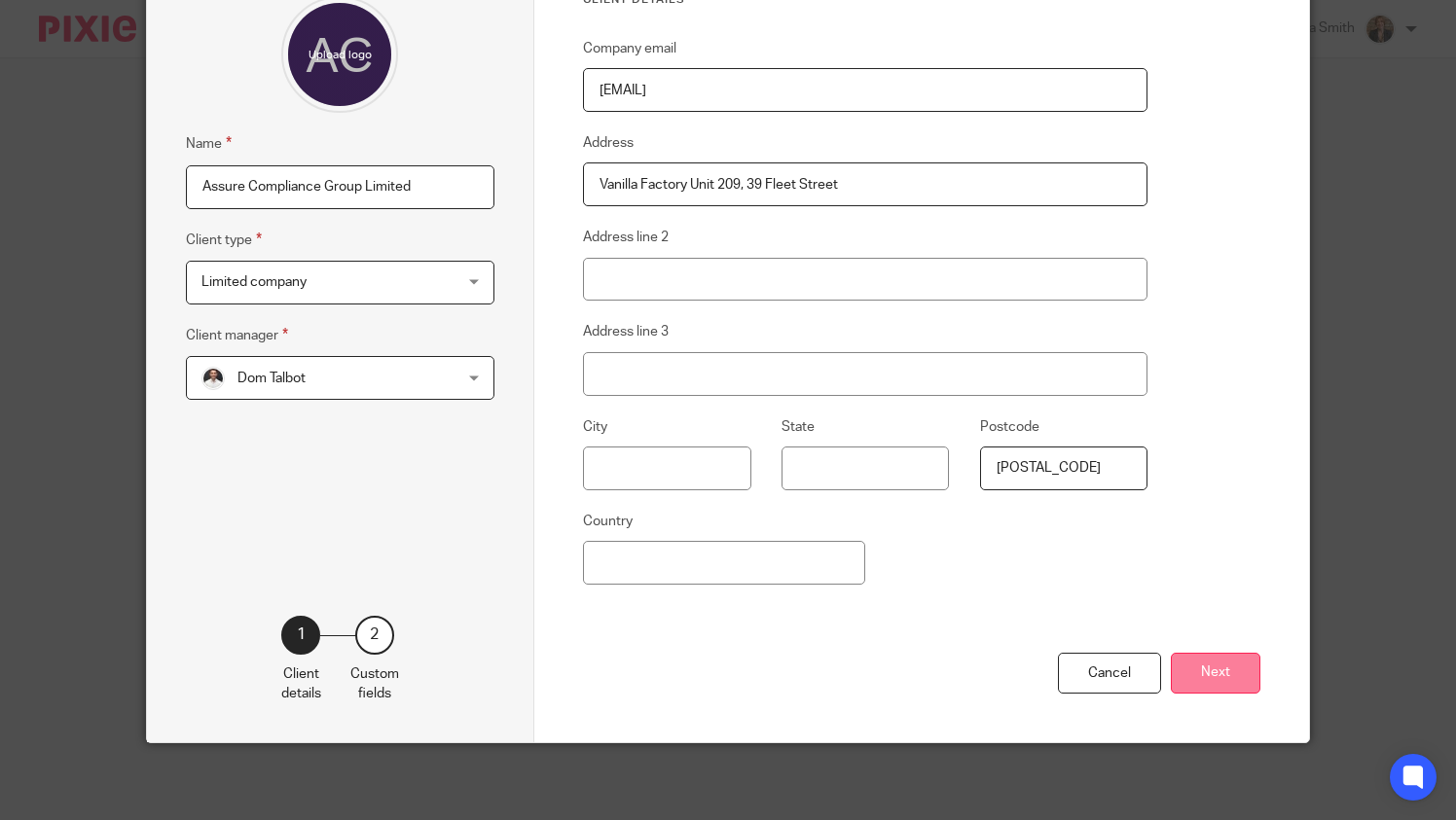 click on "Next" at bounding box center [1216, 673] 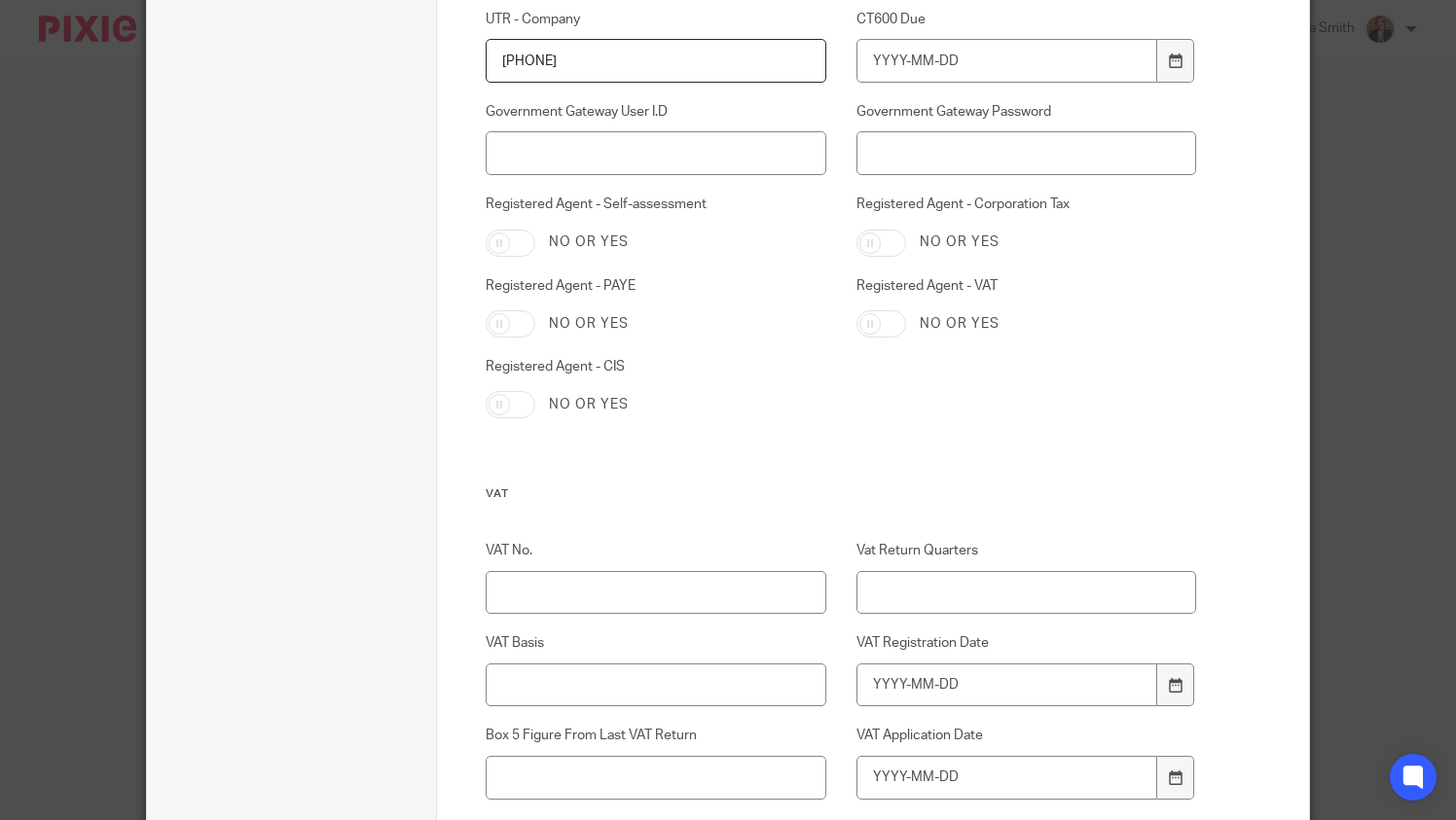 scroll, scrollTop: 2140, scrollLeft: 0, axis: vertical 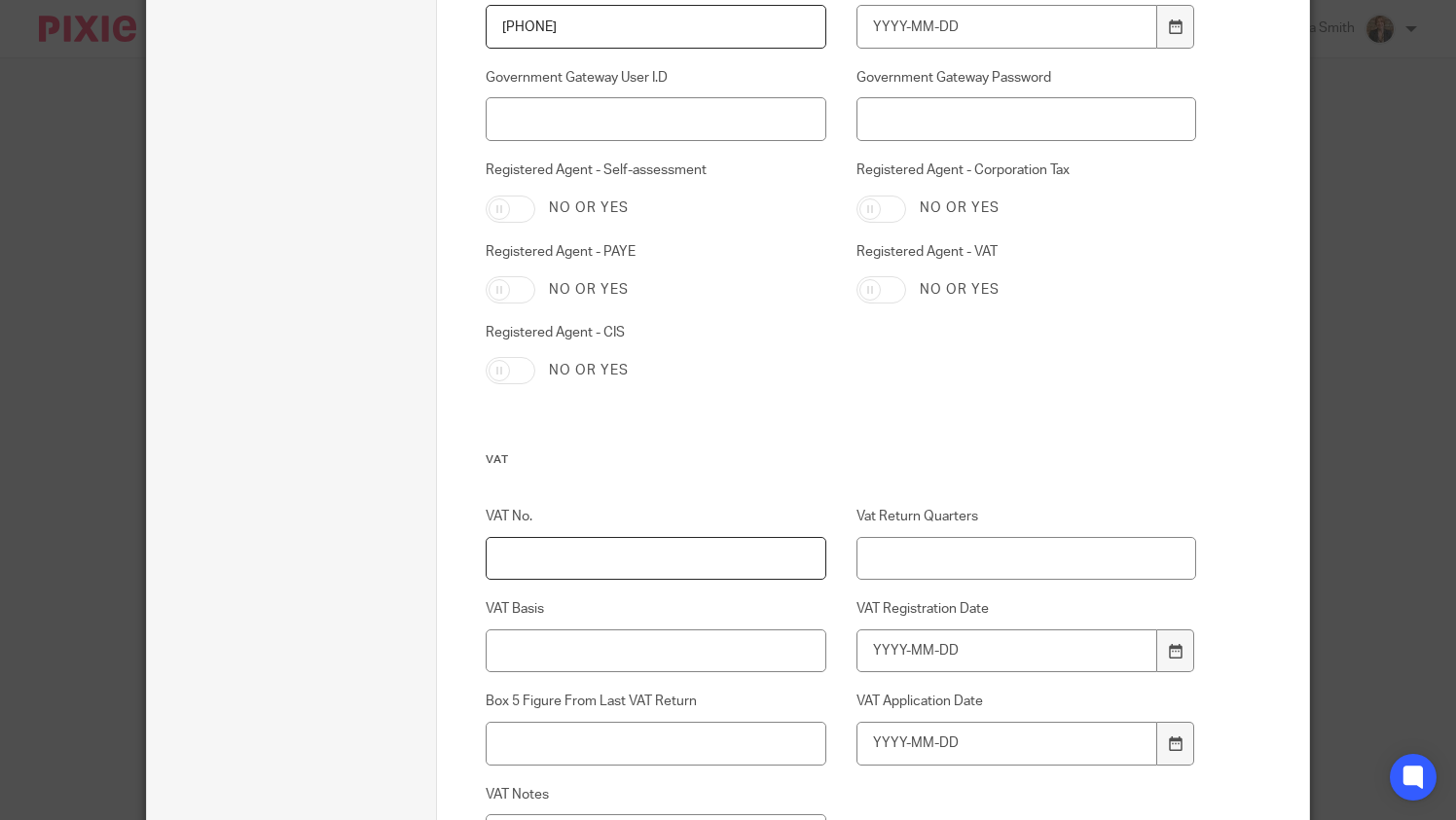 click on "VAT No." at bounding box center [655, 558] 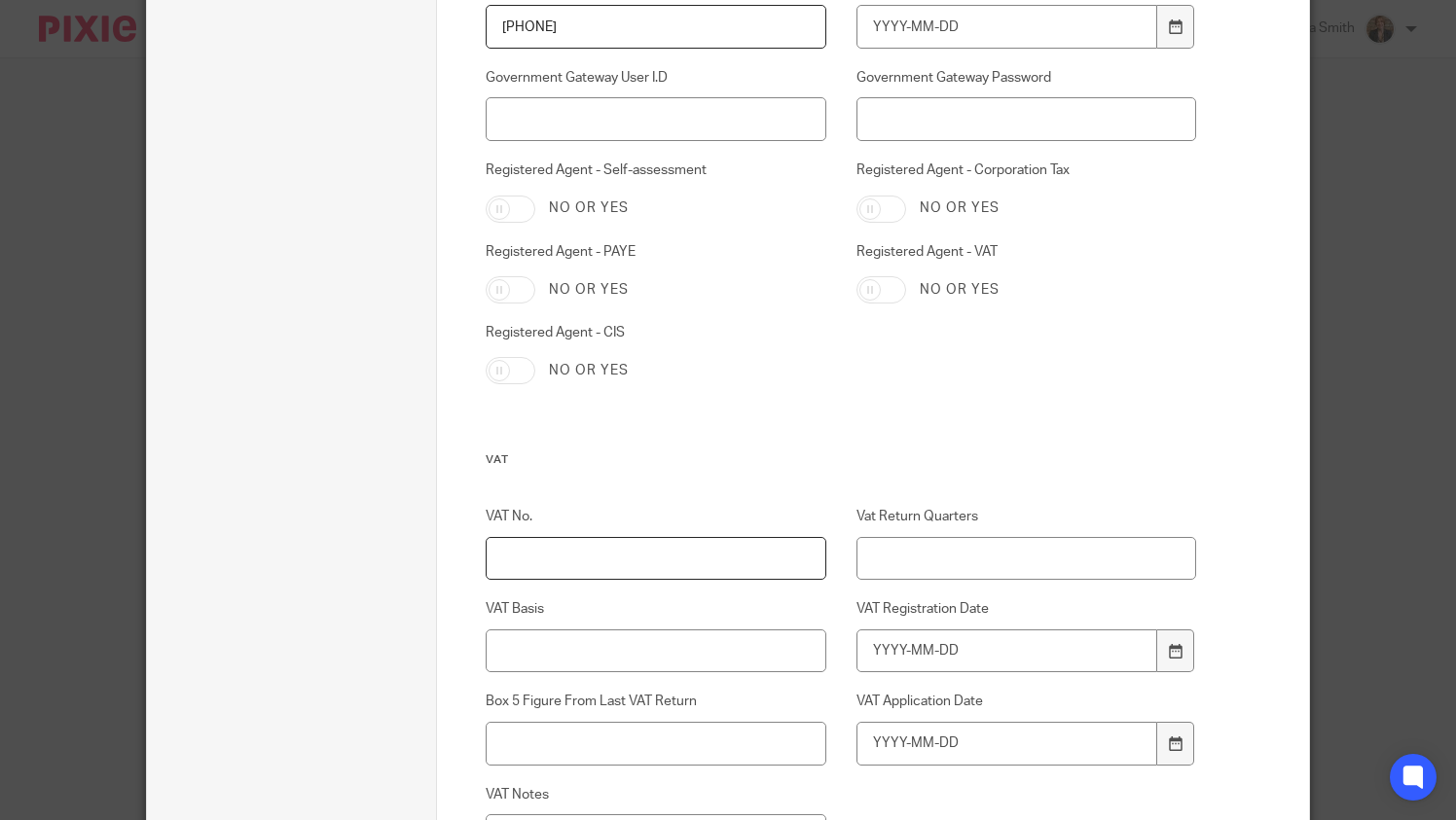 paste on "479666911" 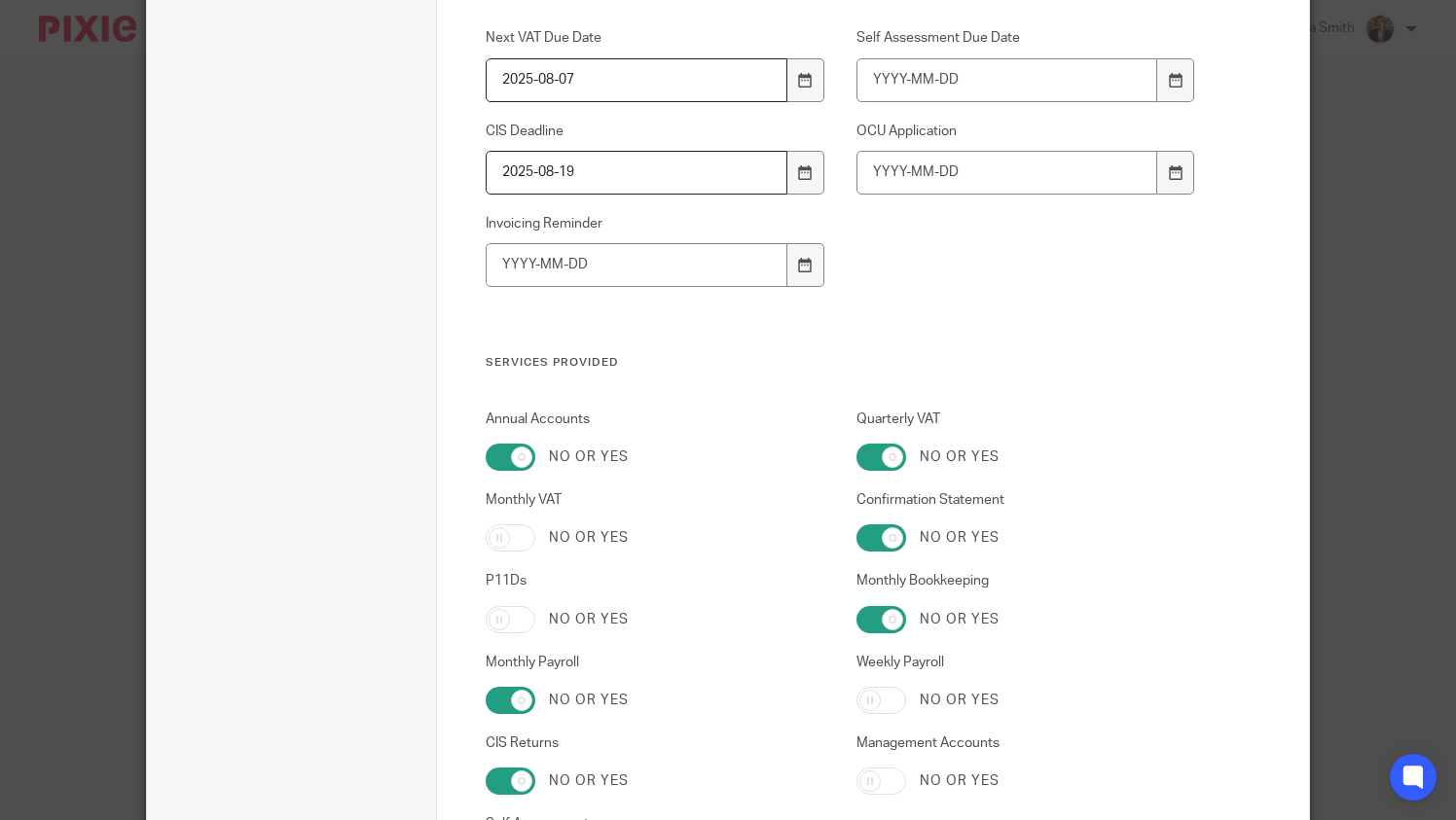 scroll, scrollTop: 4053, scrollLeft: 0, axis: vertical 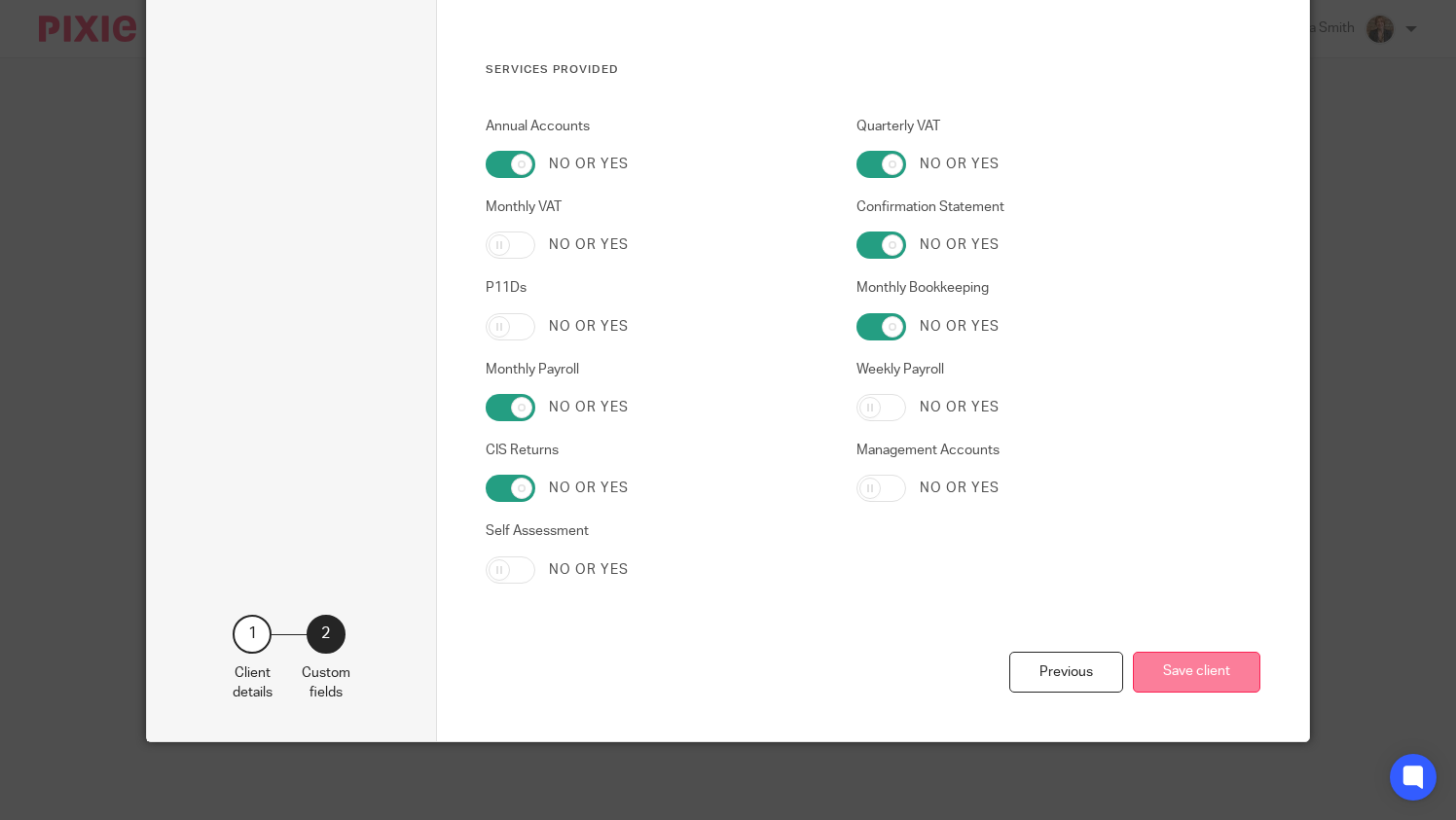 type on "479666911" 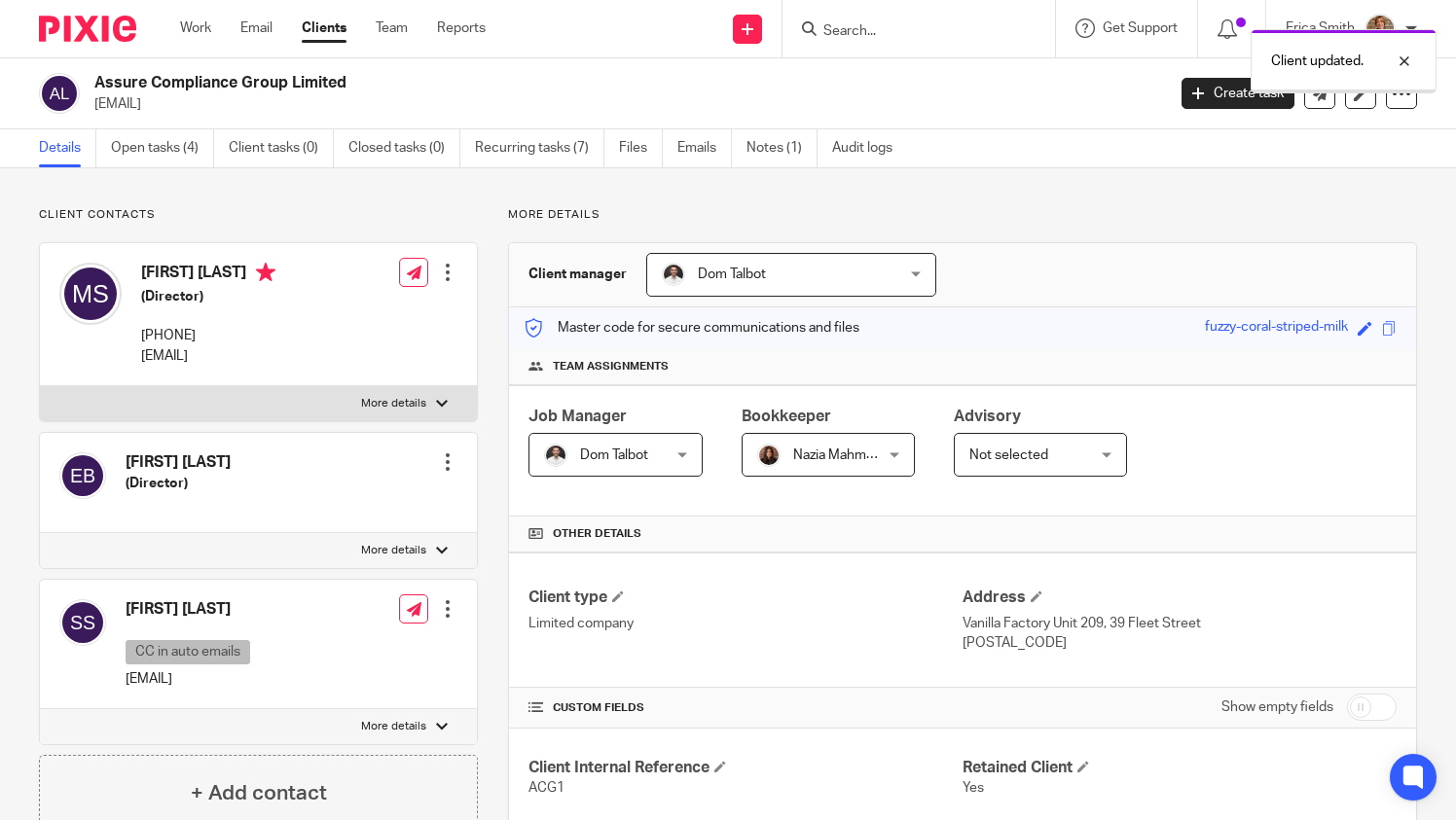 scroll, scrollTop: 0, scrollLeft: 0, axis: both 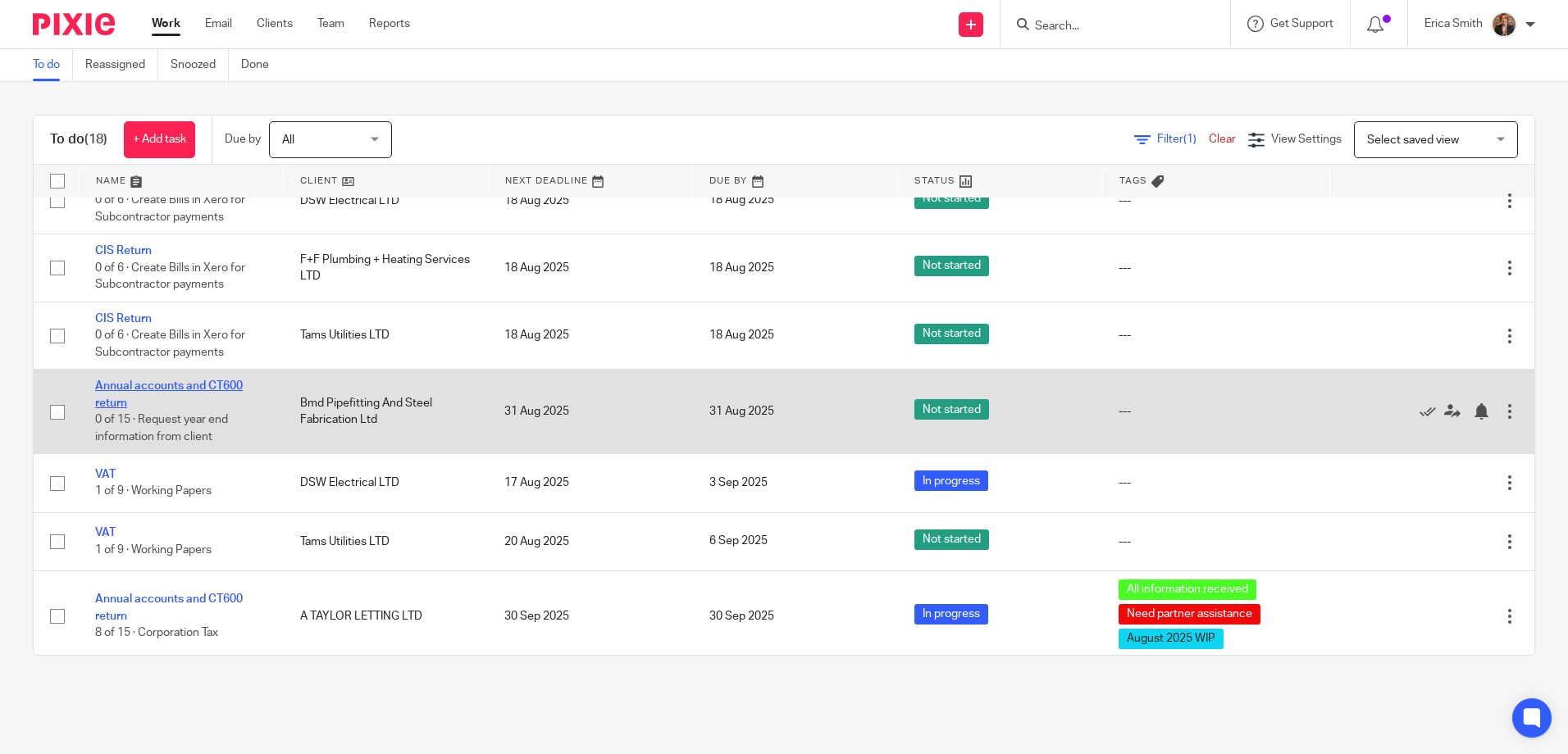drag, startPoint x: 164, startPoint y: 407, endPoint x: 151, endPoint y: 402, distance: 13.928388 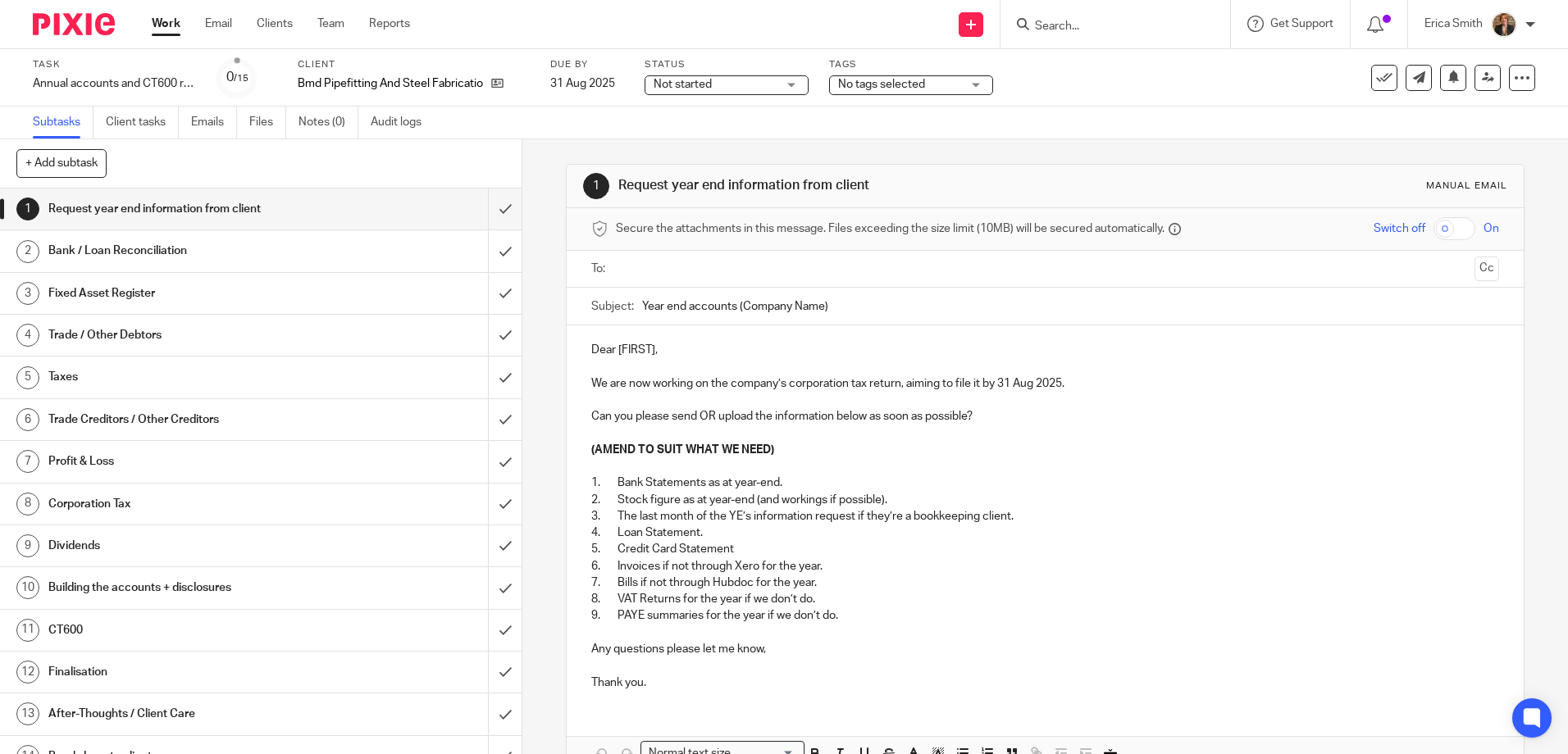 scroll, scrollTop: 0, scrollLeft: 0, axis: both 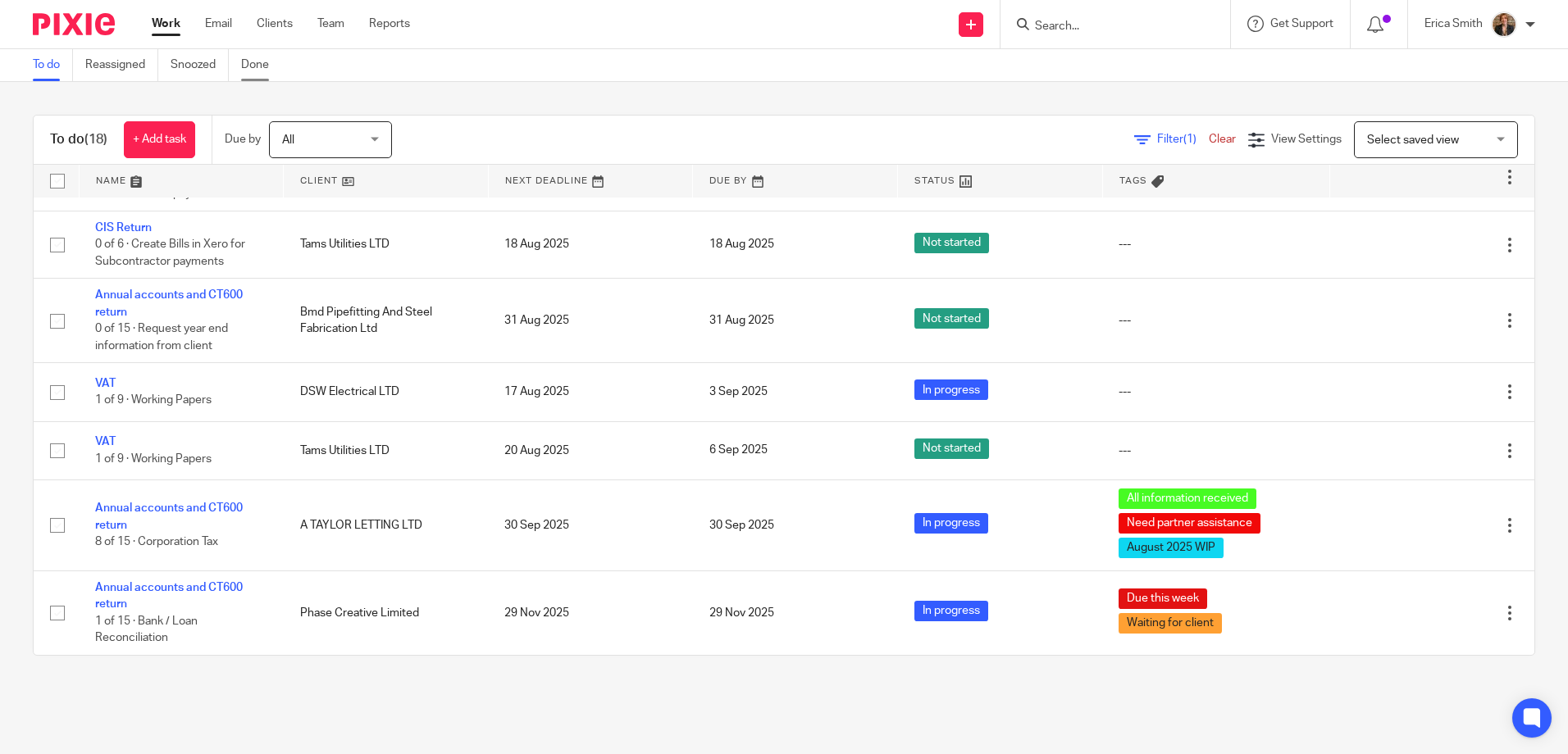 click on "Done" at bounding box center (261, 65) 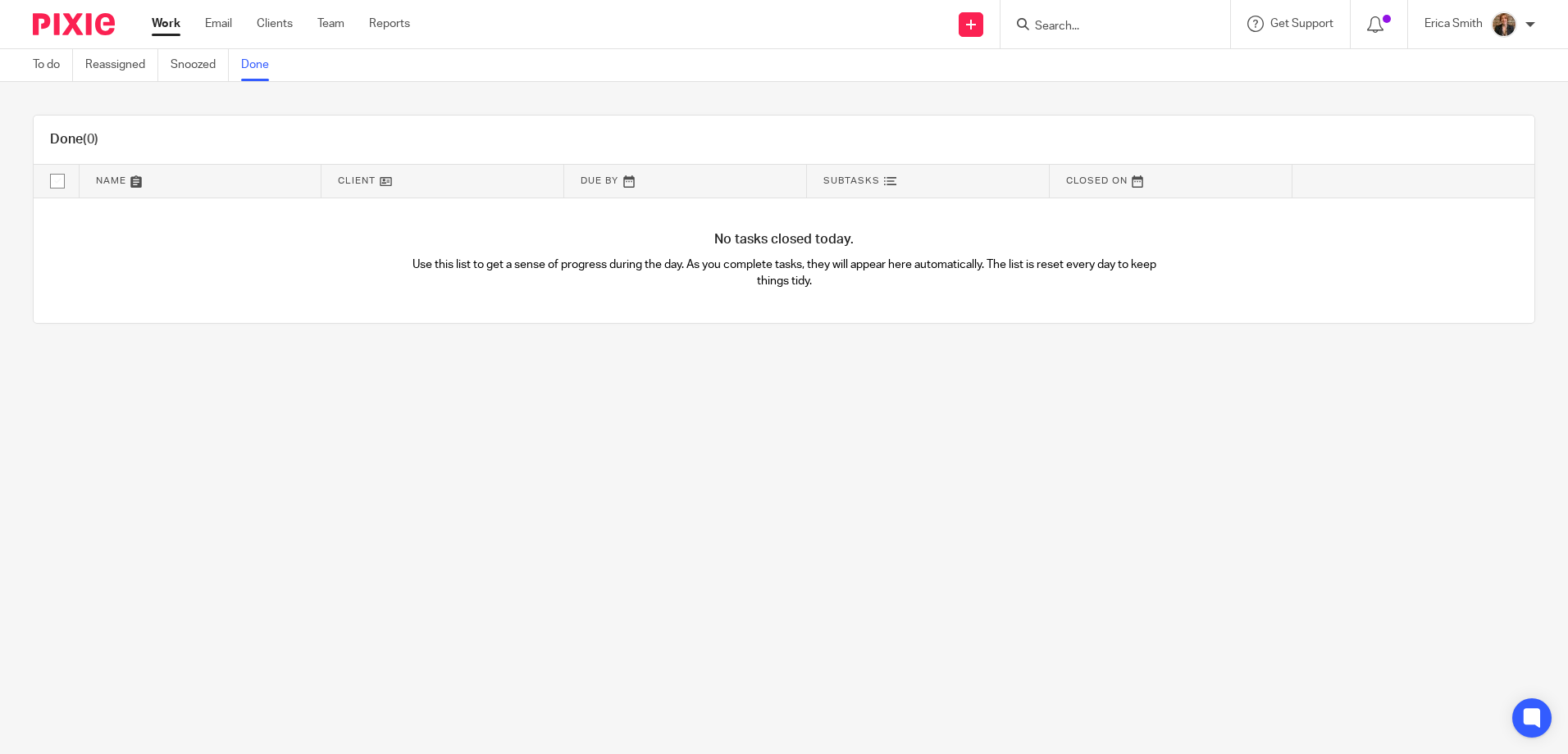 scroll, scrollTop: 0, scrollLeft: 0, axis: both 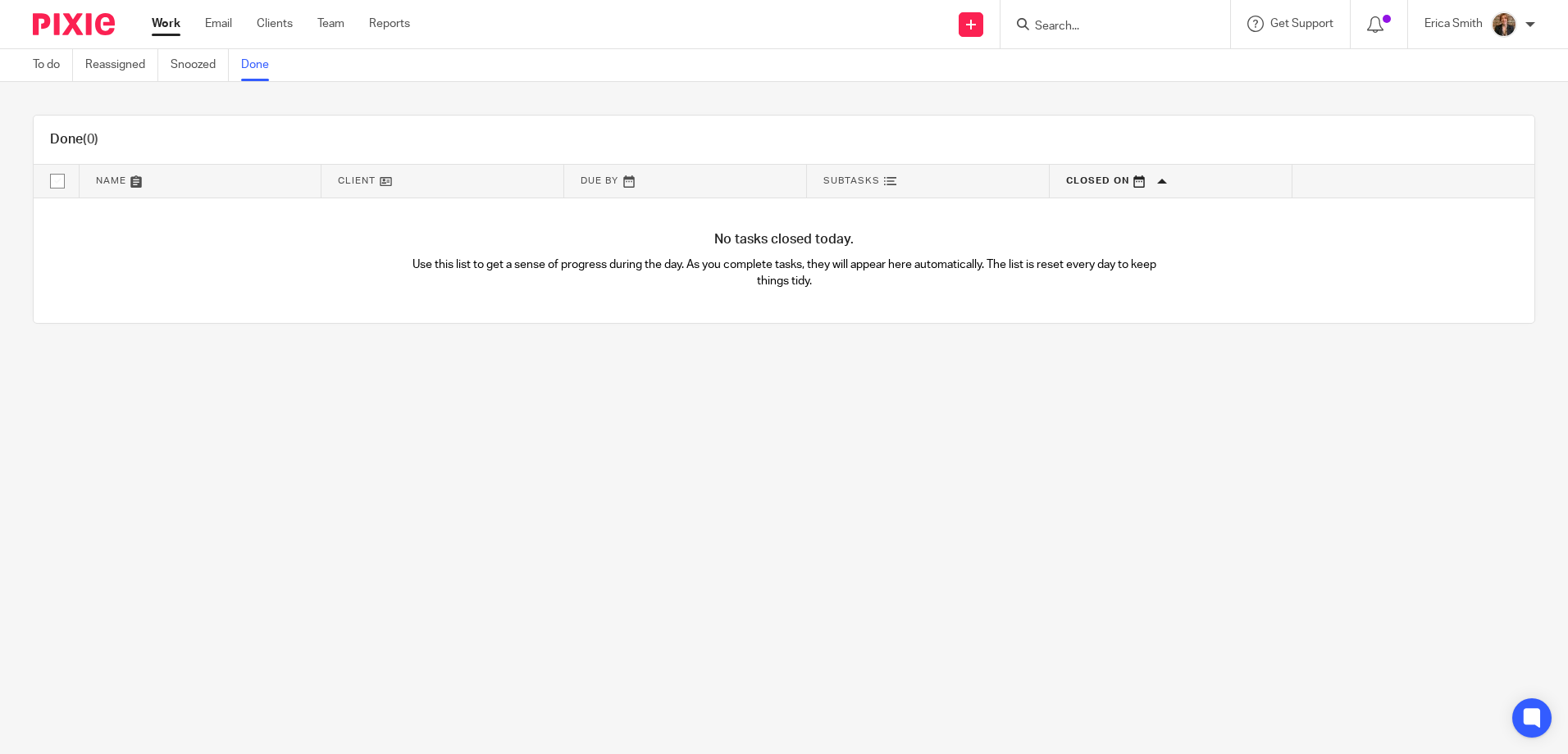 click at bounding box center (1170, 181) 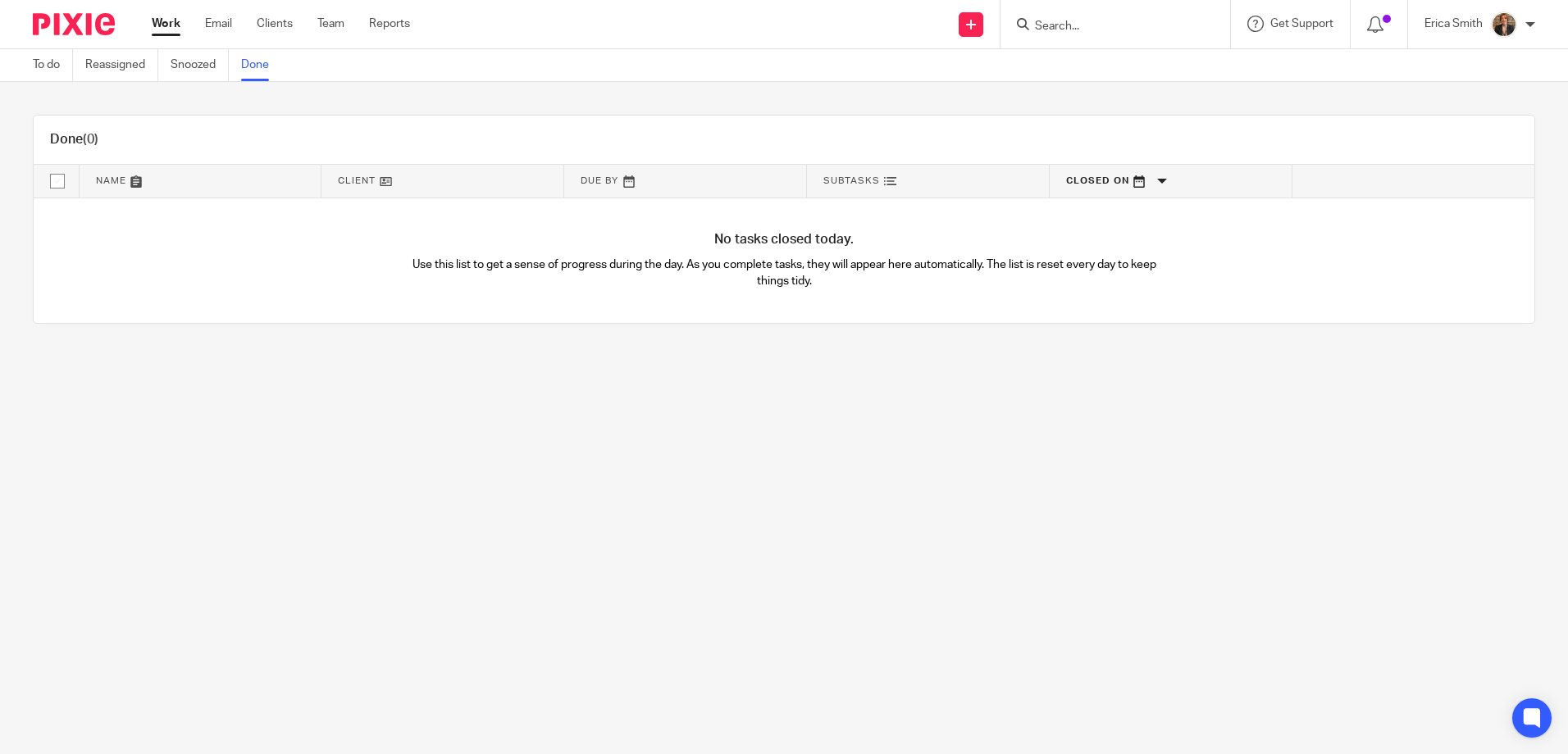scroll, scrollTop: 0, scrollLeft: 0, axis: both 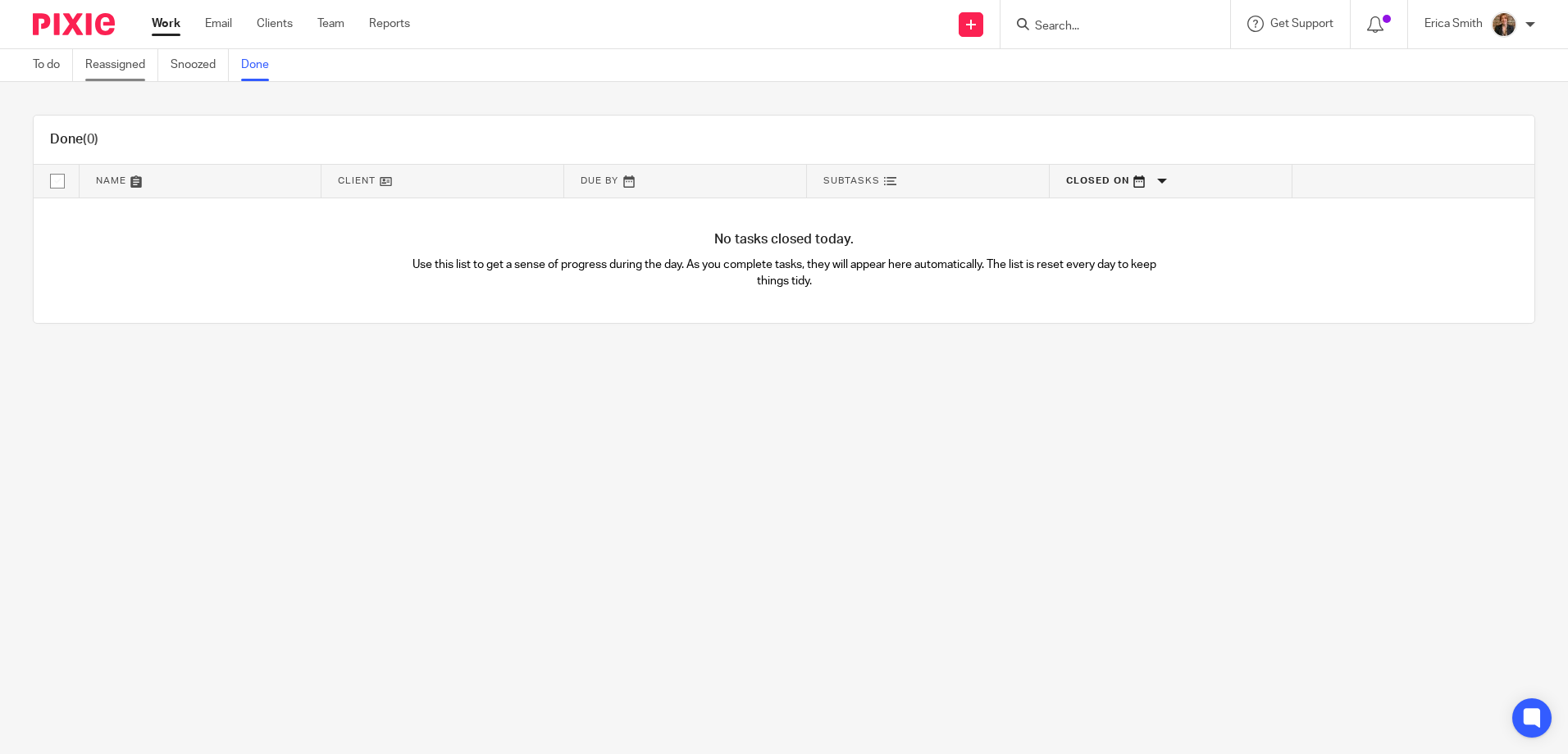 click on "Reassigned" at bounding box center (121, 65) 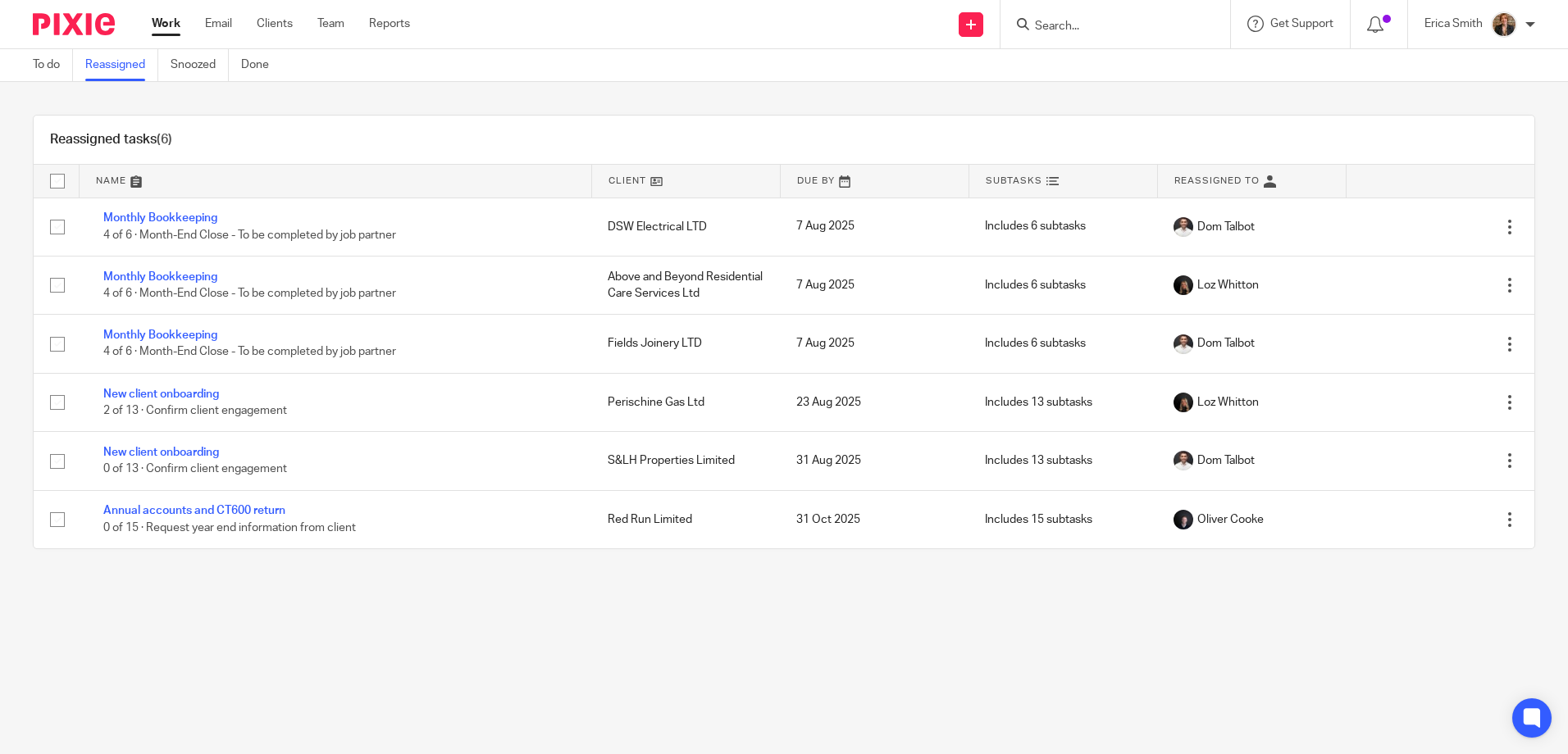 scroll, scrollTop: 0, scrollLeft: 0, axis: both 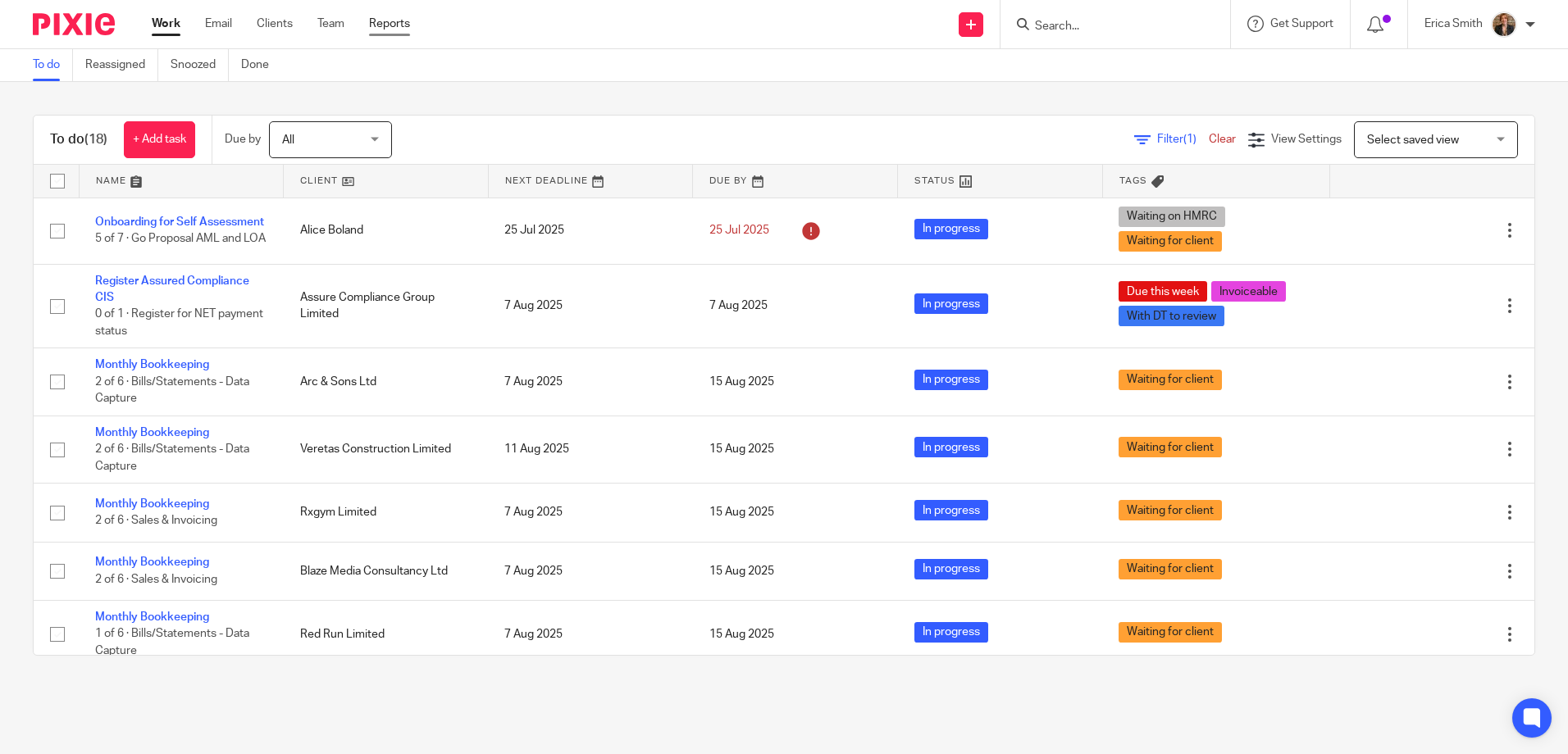 click on "Reports" at bounding box center (390, 24) 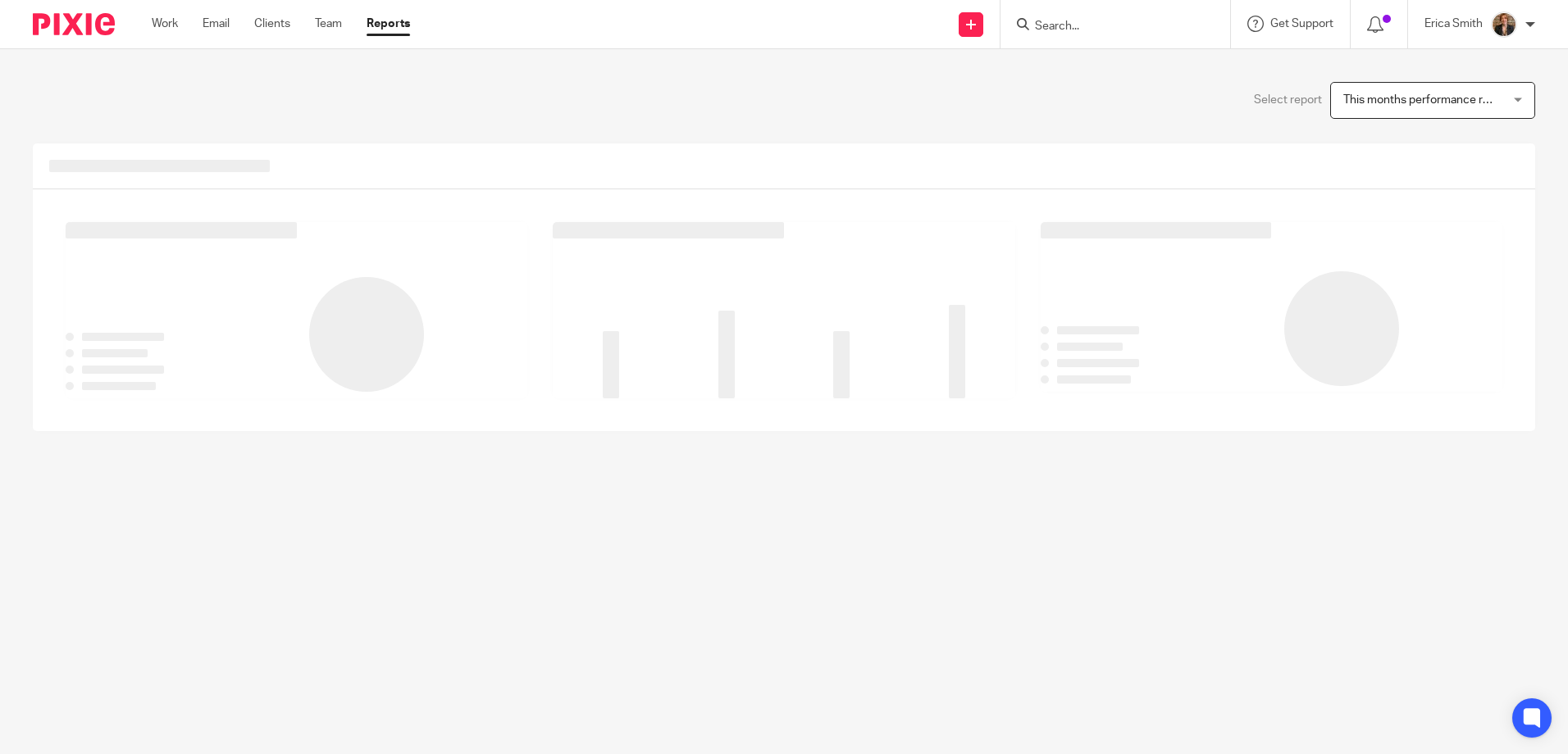 scroll, scrollTop: 0, scrollLeft: 0, axis: both 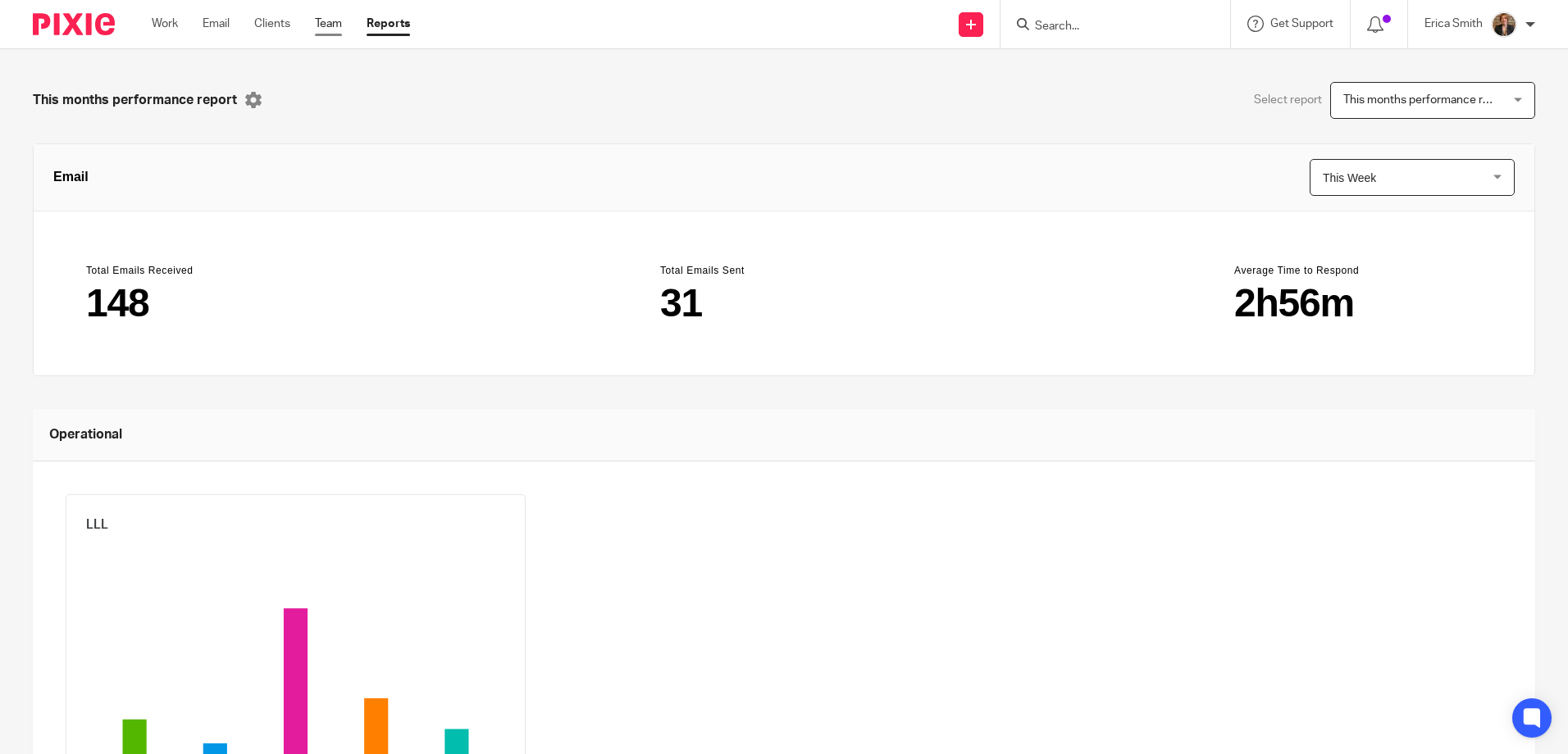 click on "Team" at bounding box center [328, 24] 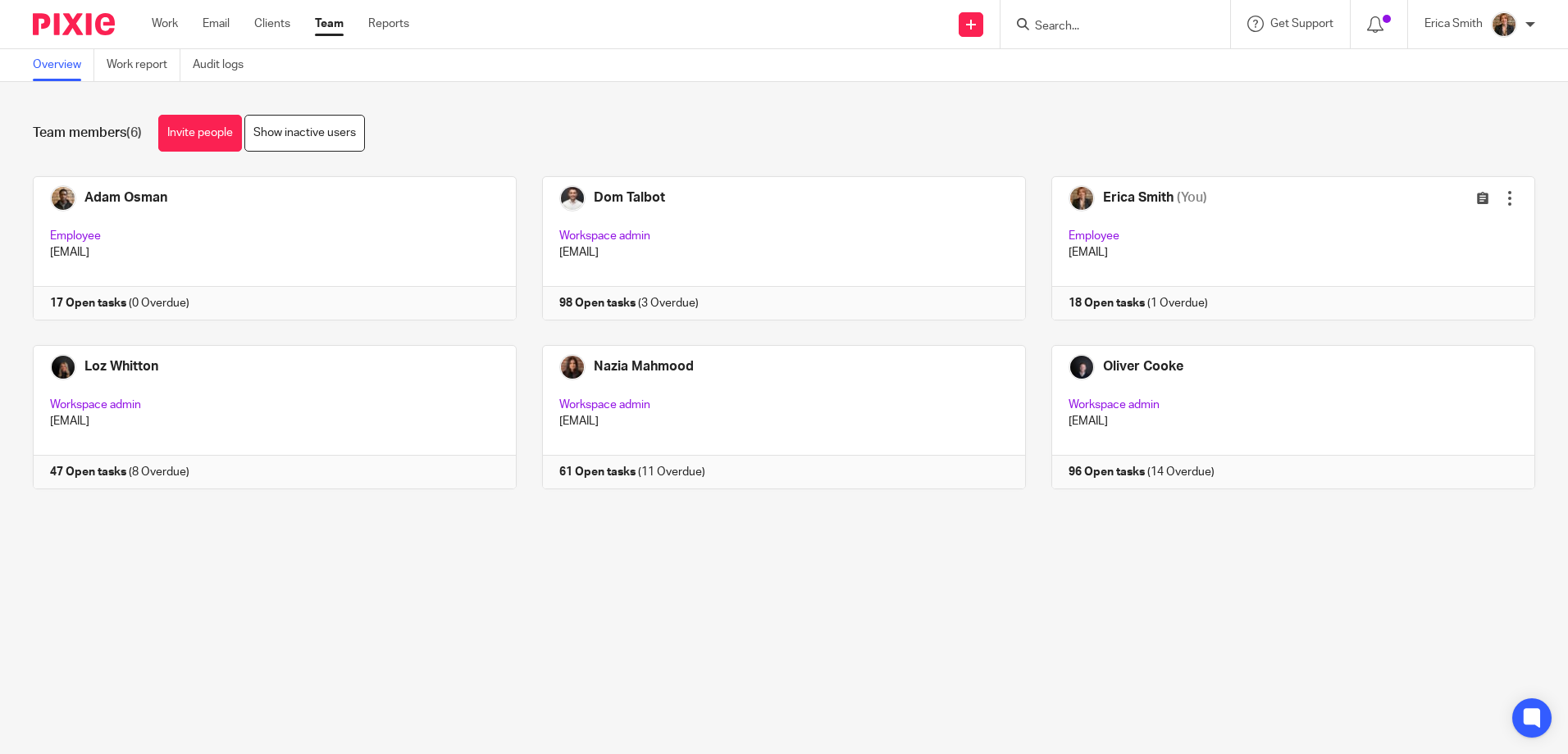 scroll, scrollTop: 0, scrollLeft: 0, axis: both 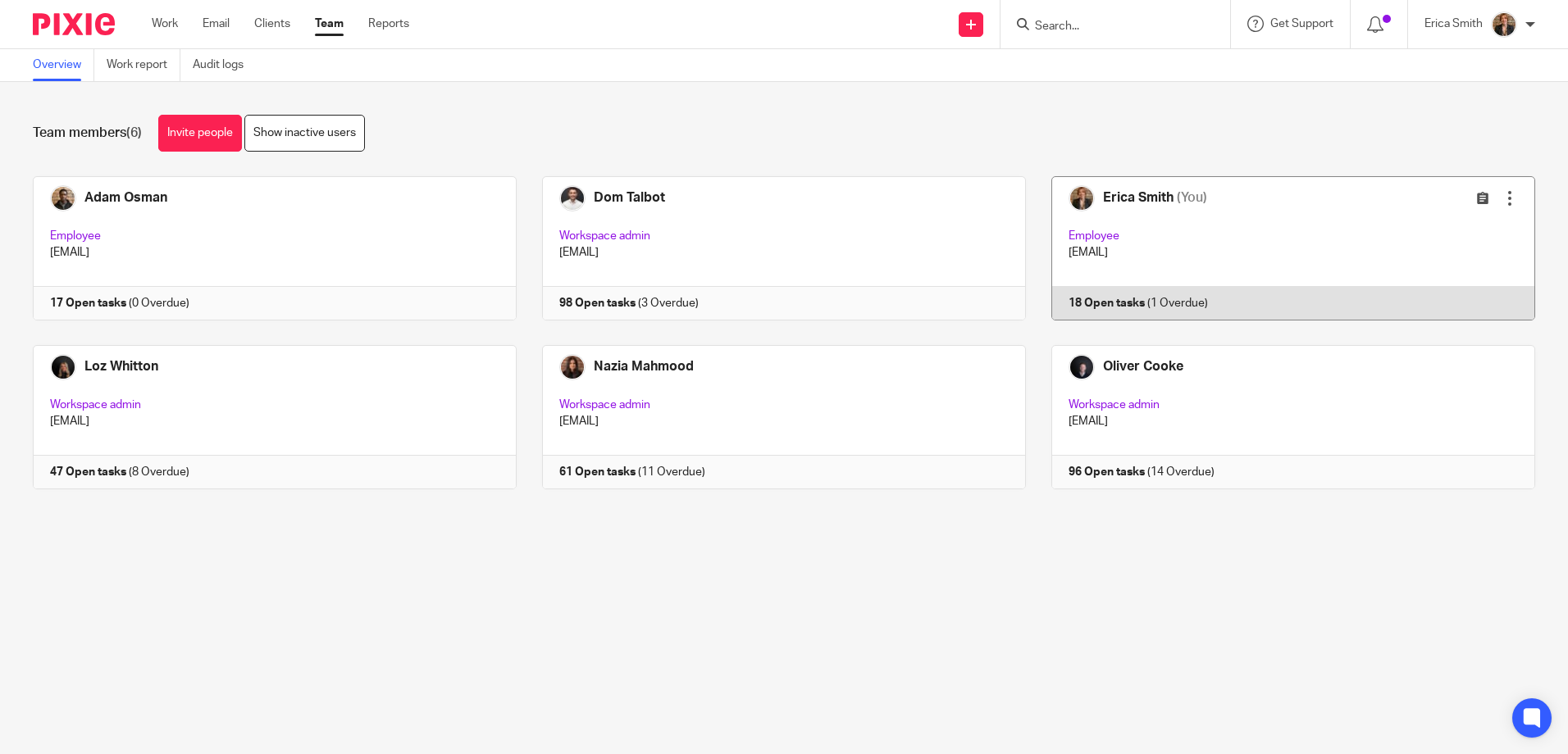 click at bounding box center (1280, 248) 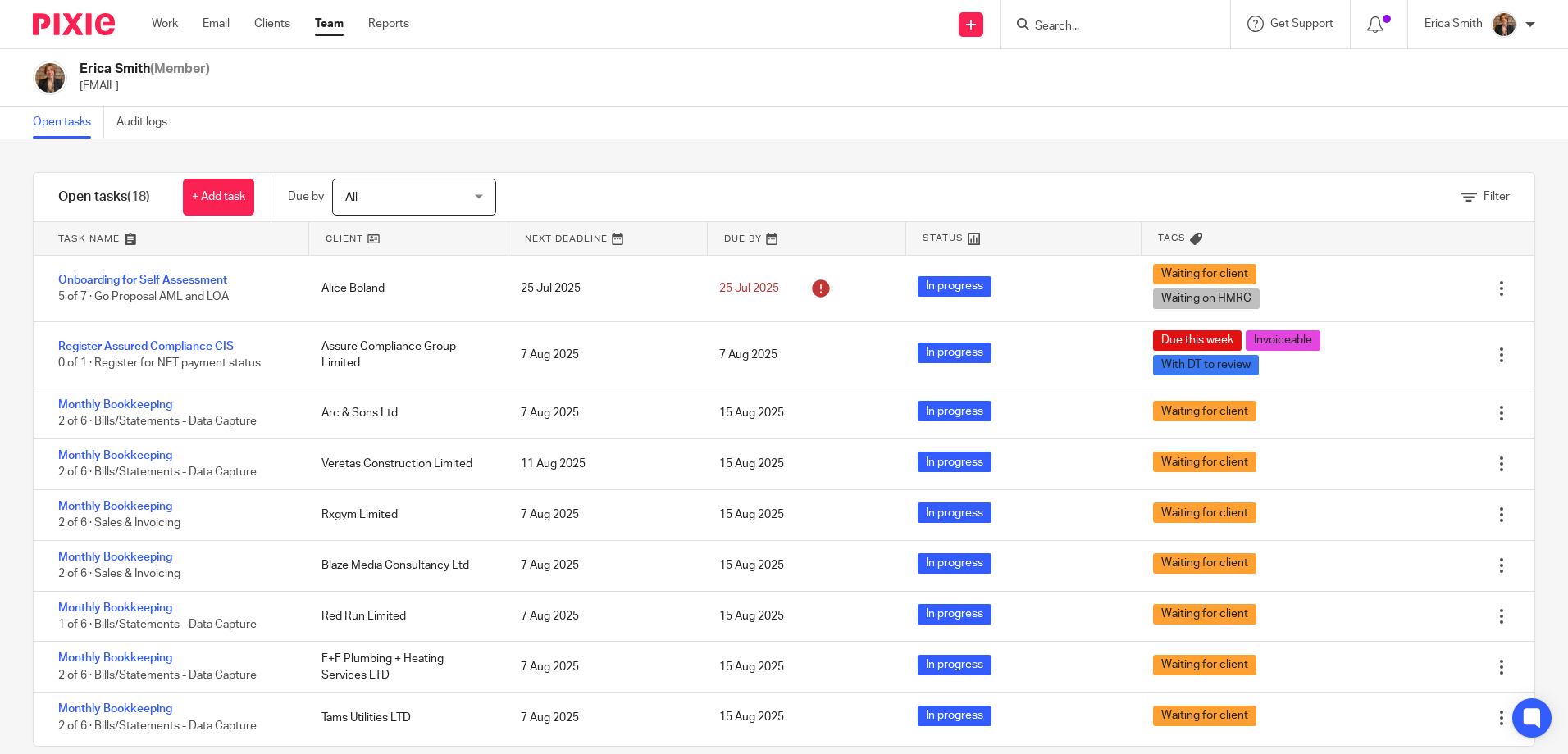 scroll, scrollTop: 0, scrollLeft: 0, axis: both 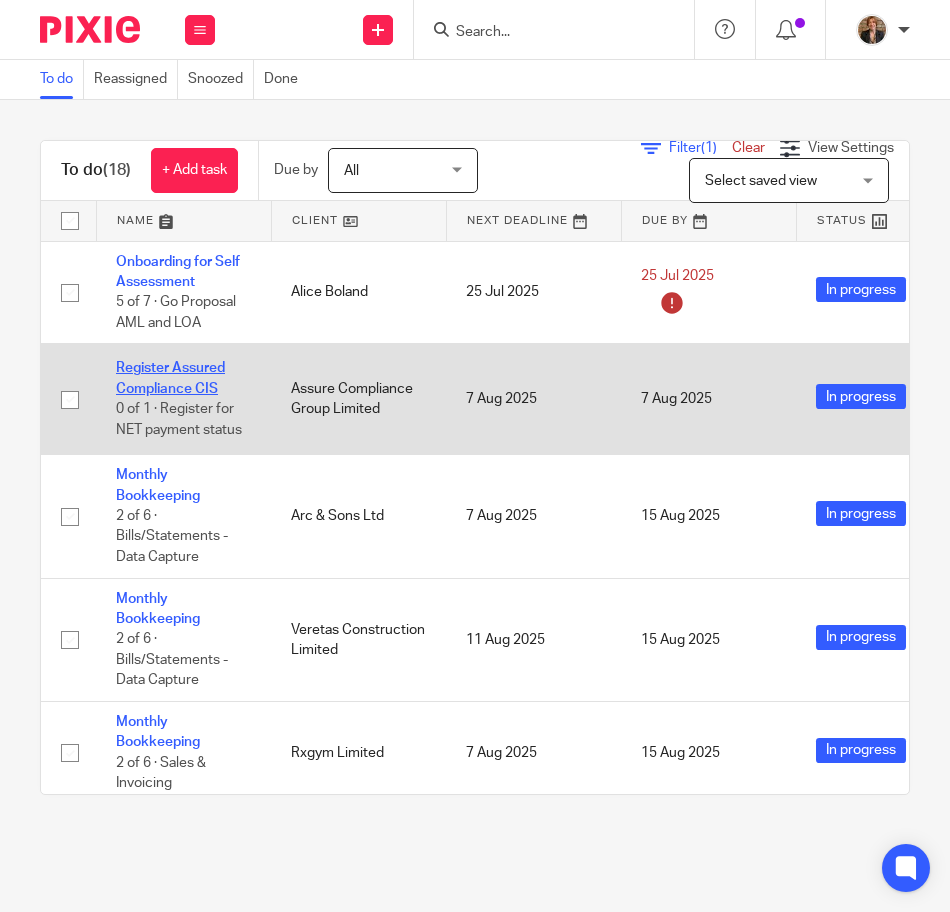 click on "Register Assured Compliance CIS" at bounding box center [170, 378] 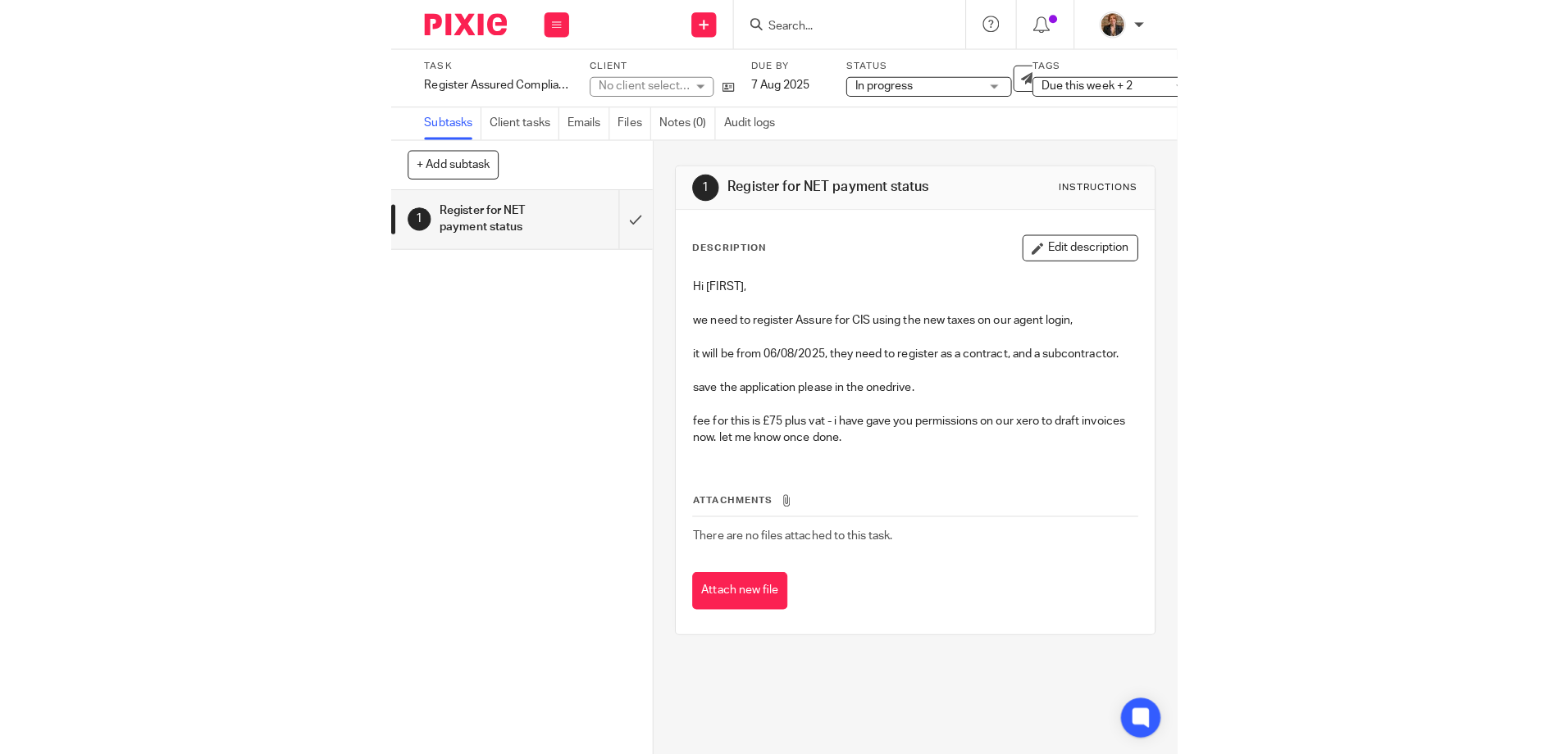 scroll, scrollTop: 0, scrollLeft: 0, axis: both 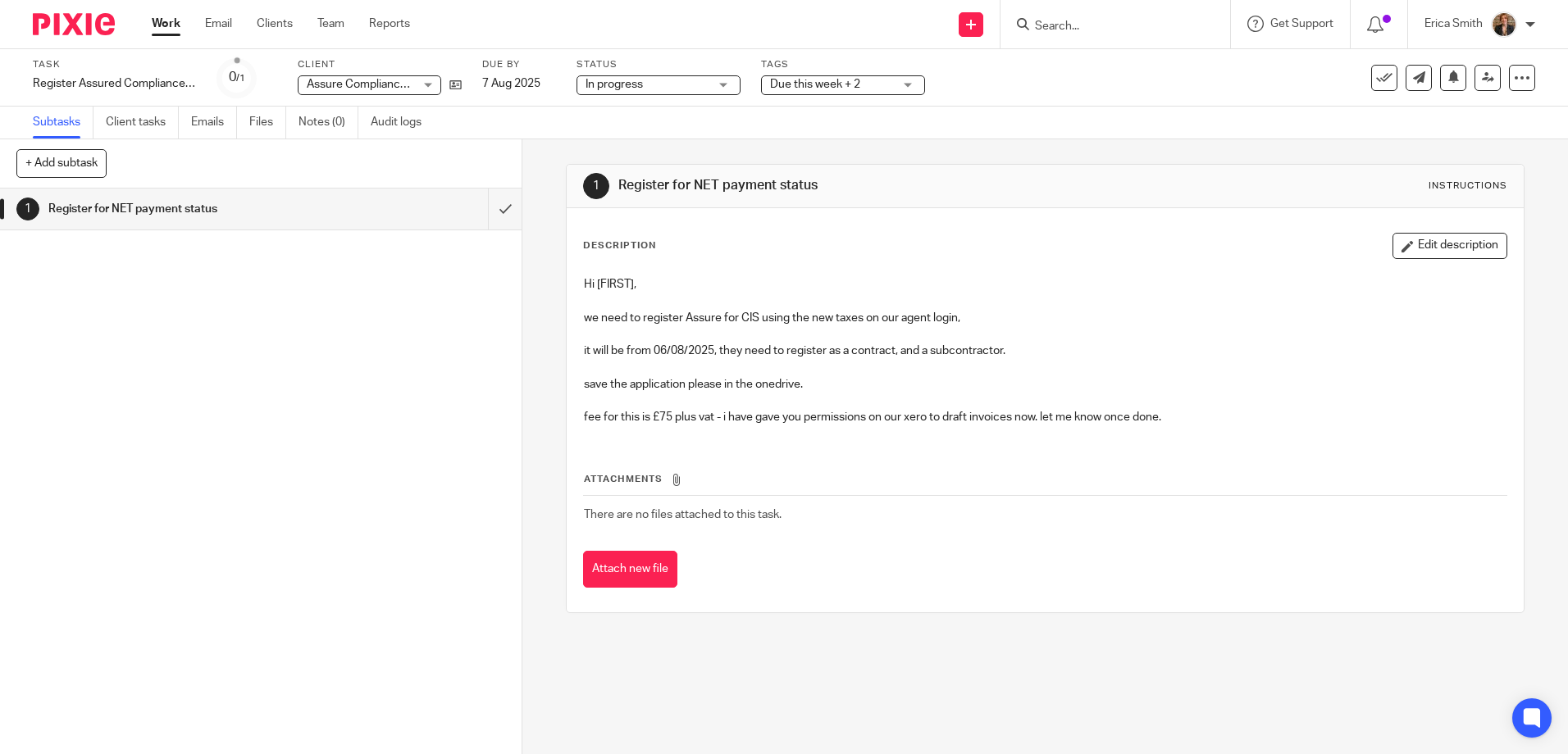 click on "1
Register for NET payment status" at bounding box center (261, 471) 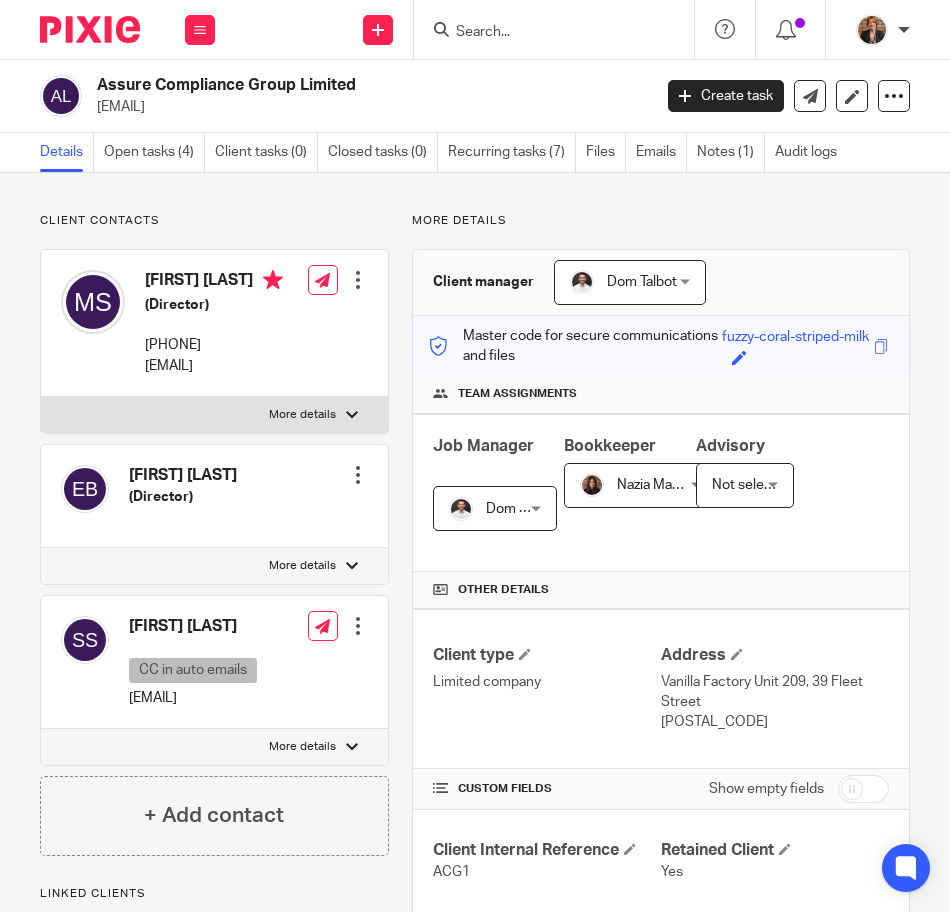 scroll, scrollTop: 0, scrollLeft: 0, axis: both 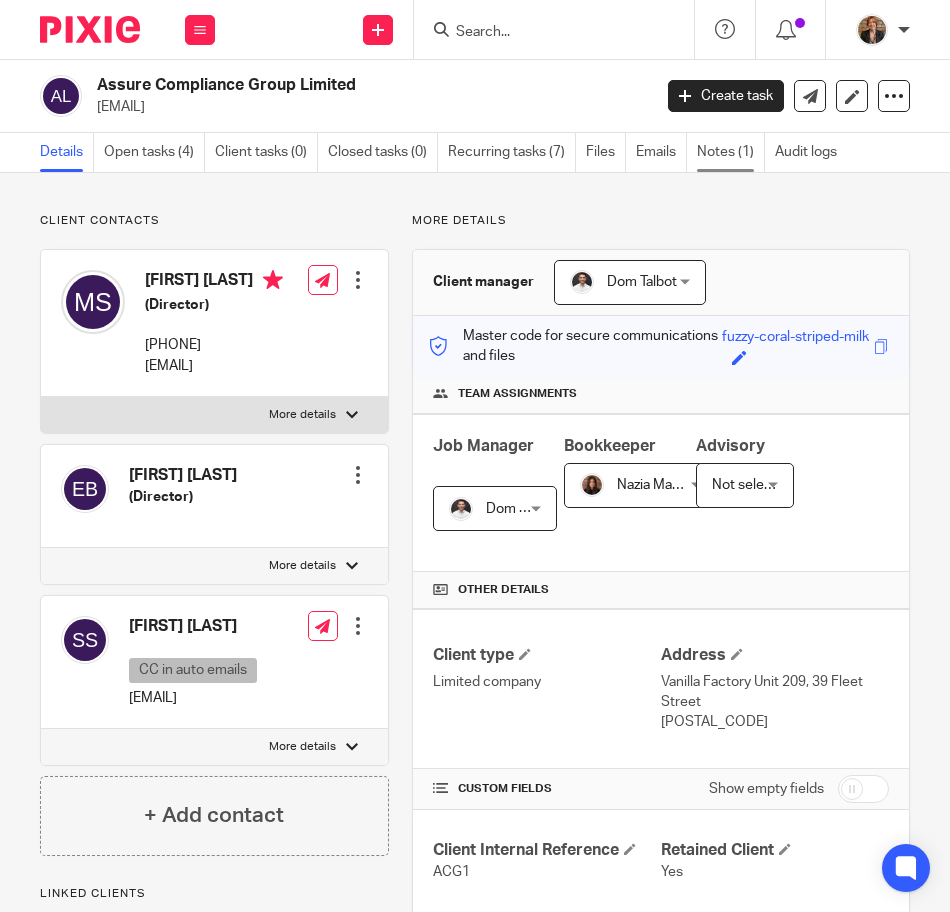 click on "Notes (1)" at bounding box center (731, 152) 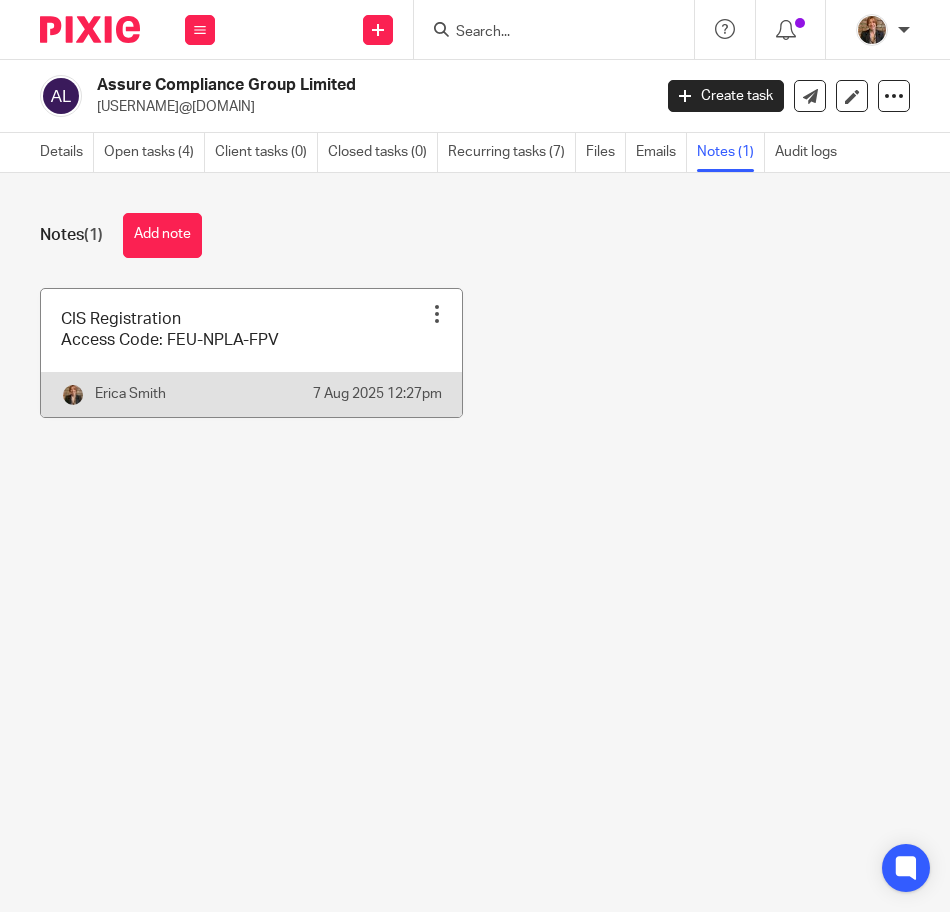 scroll, scrollTop: 0, scrollLeft: 0, axis: both 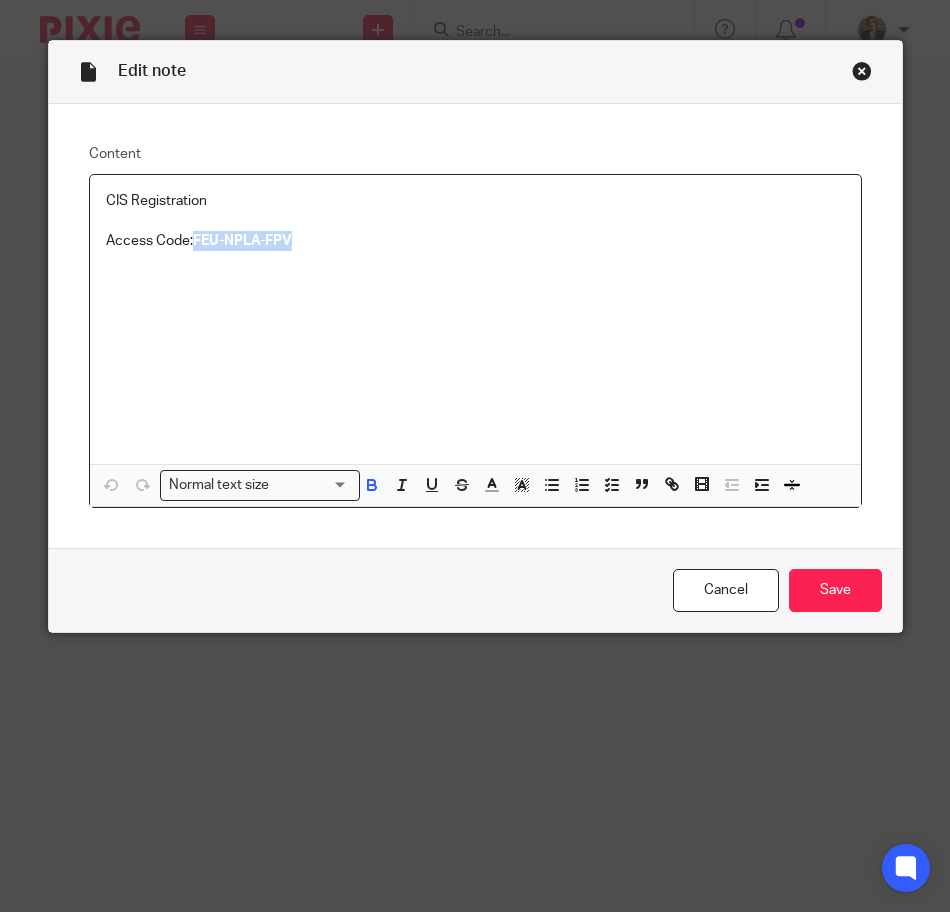drag, startPoint x: 190, startPoint y: 241, endPoint x: 301, endPoint y: 235, distance: 111.16204 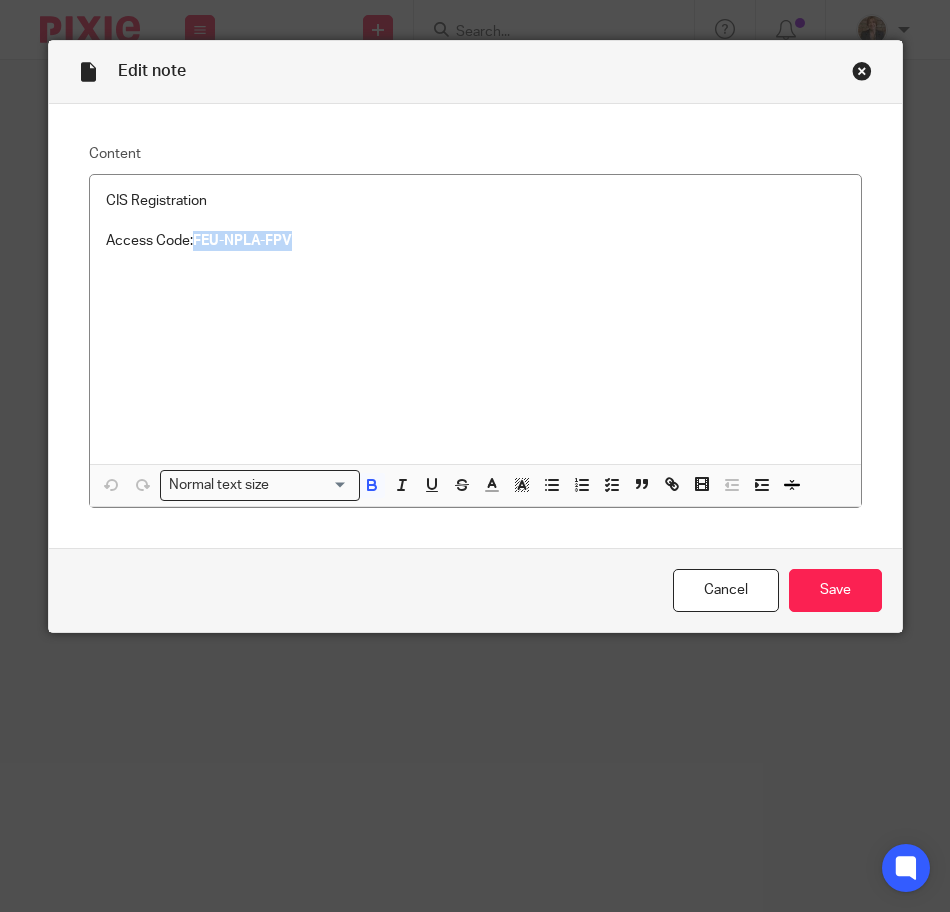 drag, startPoint x: 849, startPoint y: 75, endPoint x: 822, endPoint y: 58, distance: 31.906113 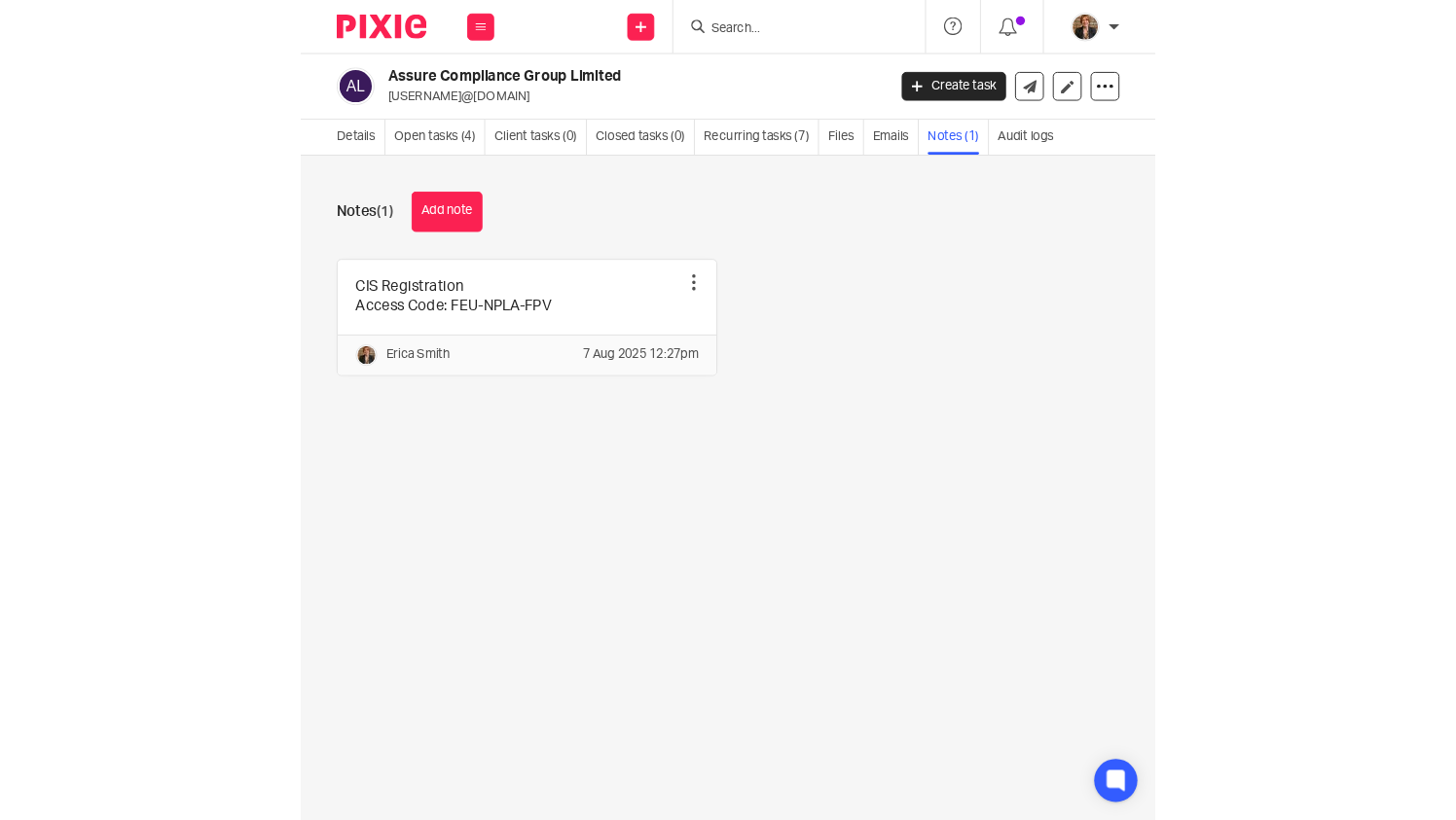 scroll, scrollTop: 0, scrollLeft: 0, axis: both 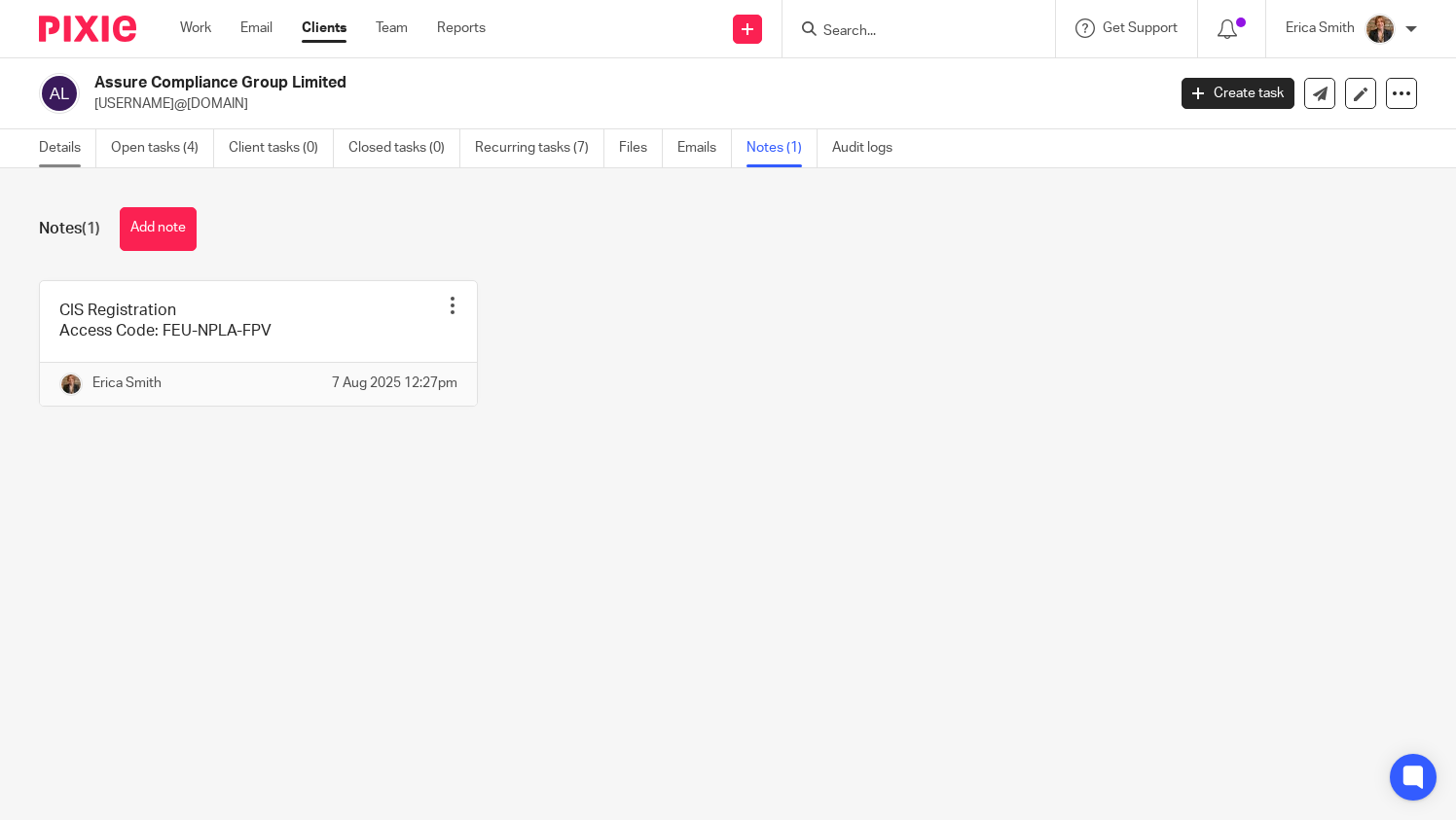 click on "Details" at bounding box center [67, 148] 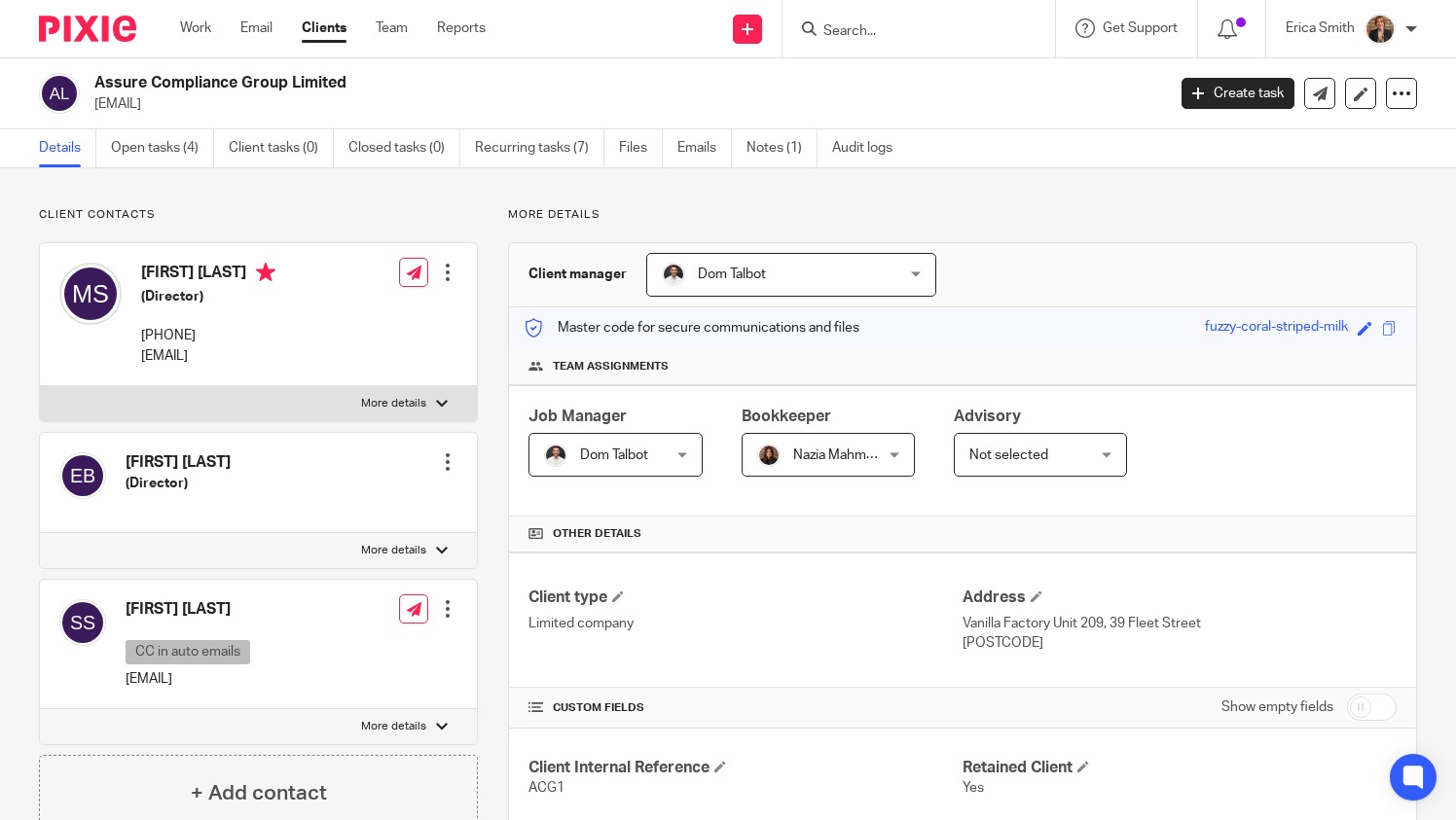 scroll, scrollTop: 0, scrollLeft: 0, axis: both 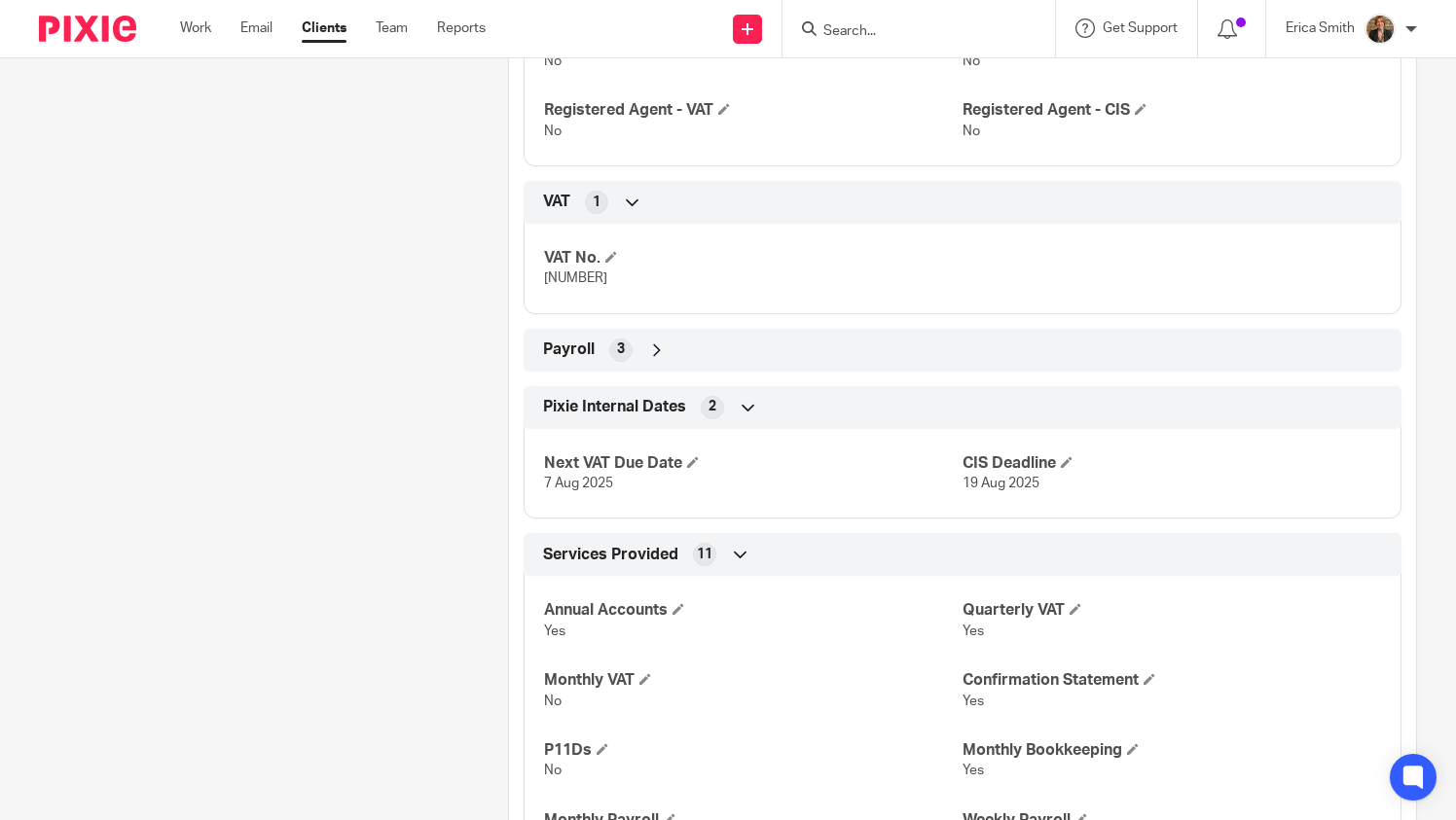 click at bounding box center (657, 350) 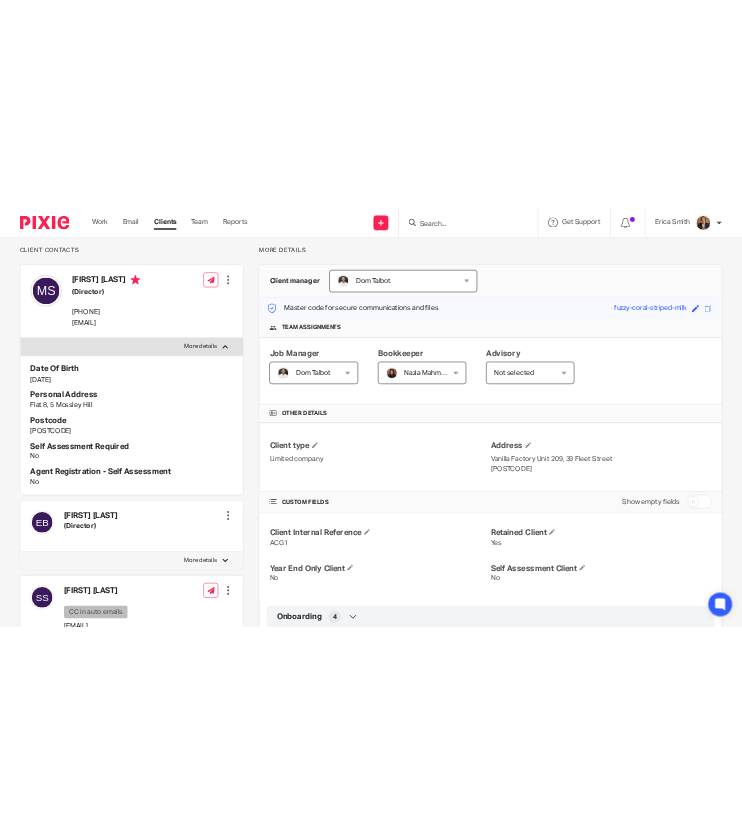 scroll, scrollTop: 0, scrollLeft: 0, axis: both 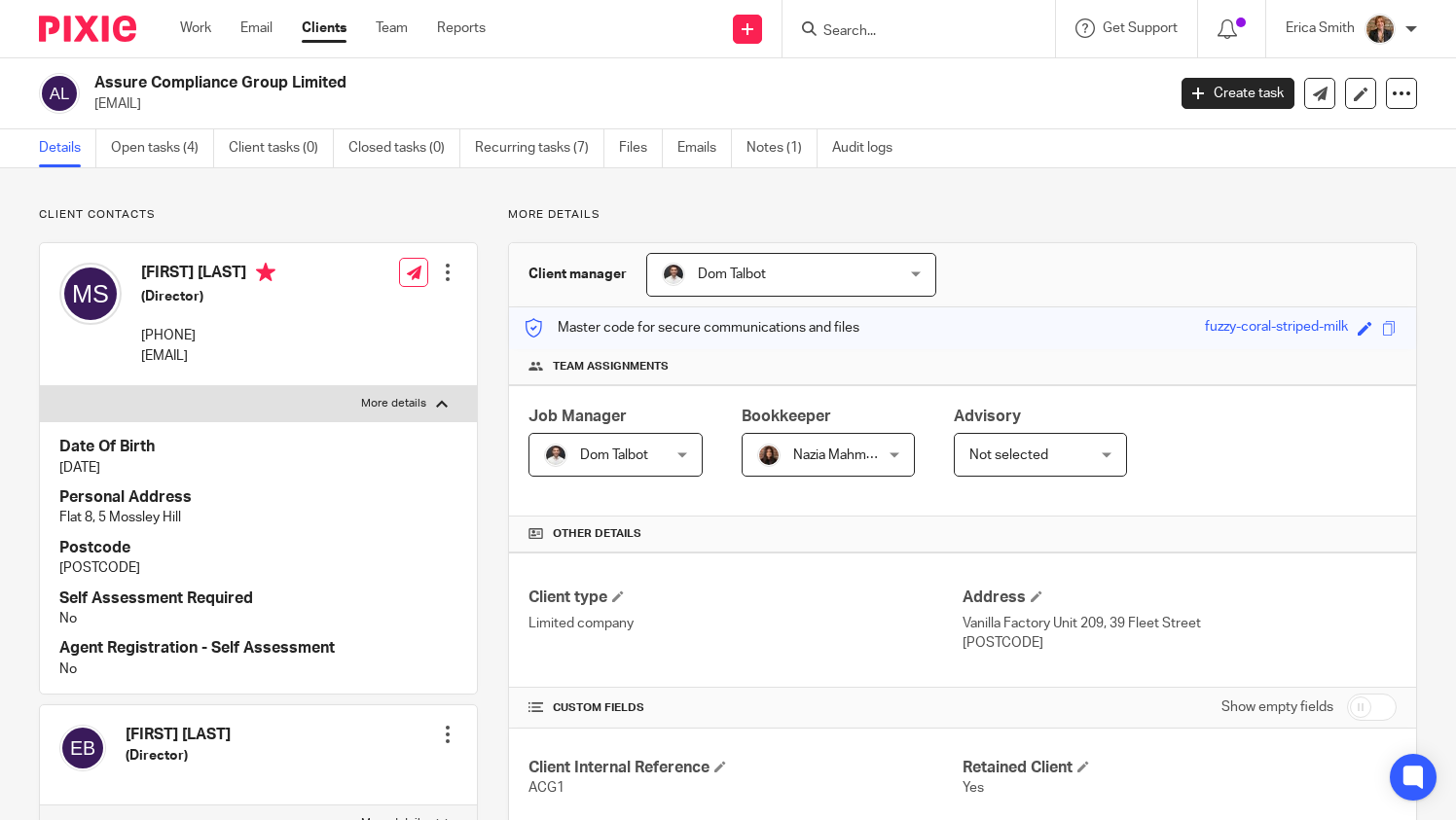 click at bounding box center [909, 32] 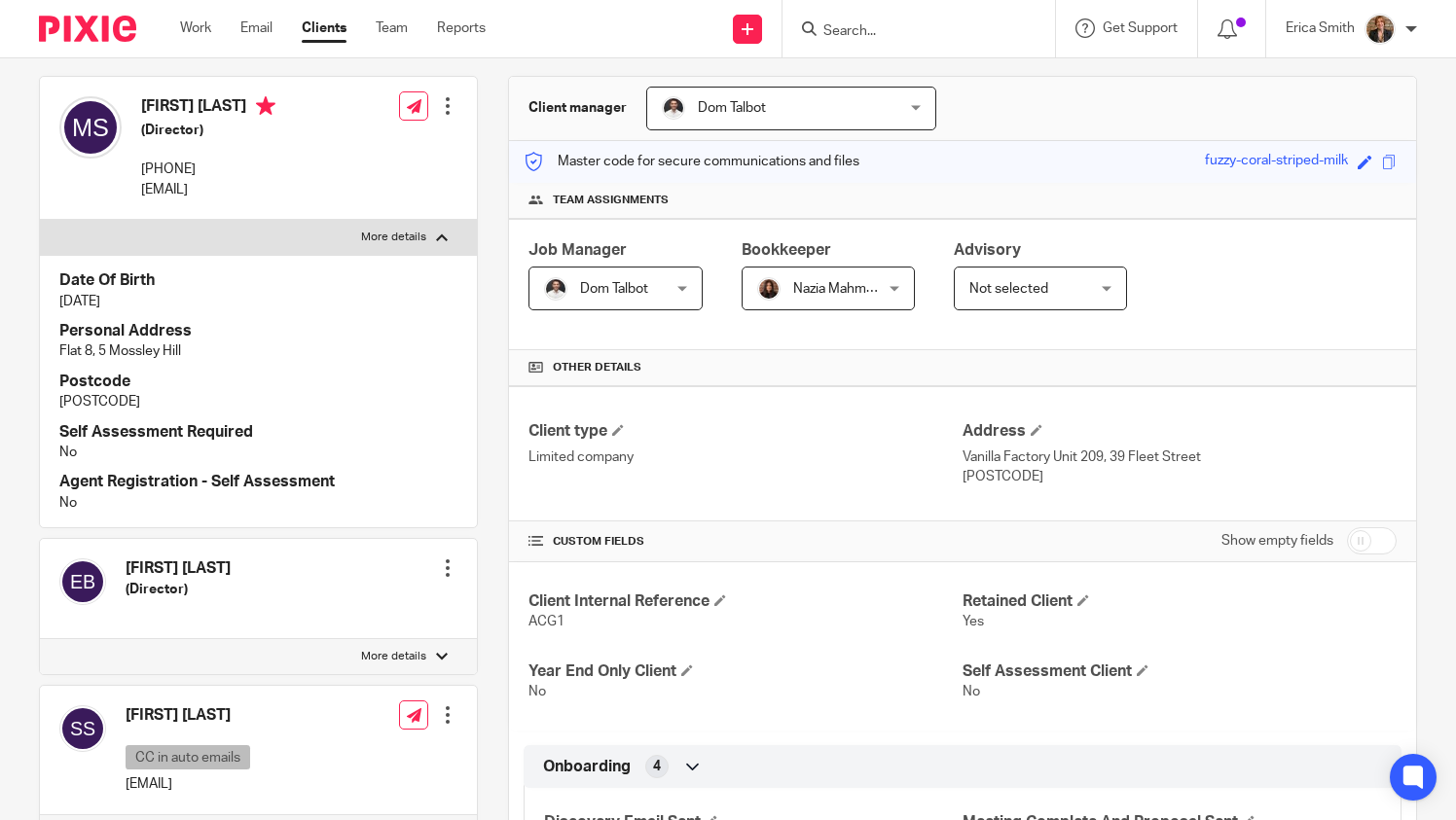 scroll, scrollTop: 0, scrollLeft: 0, axis: both 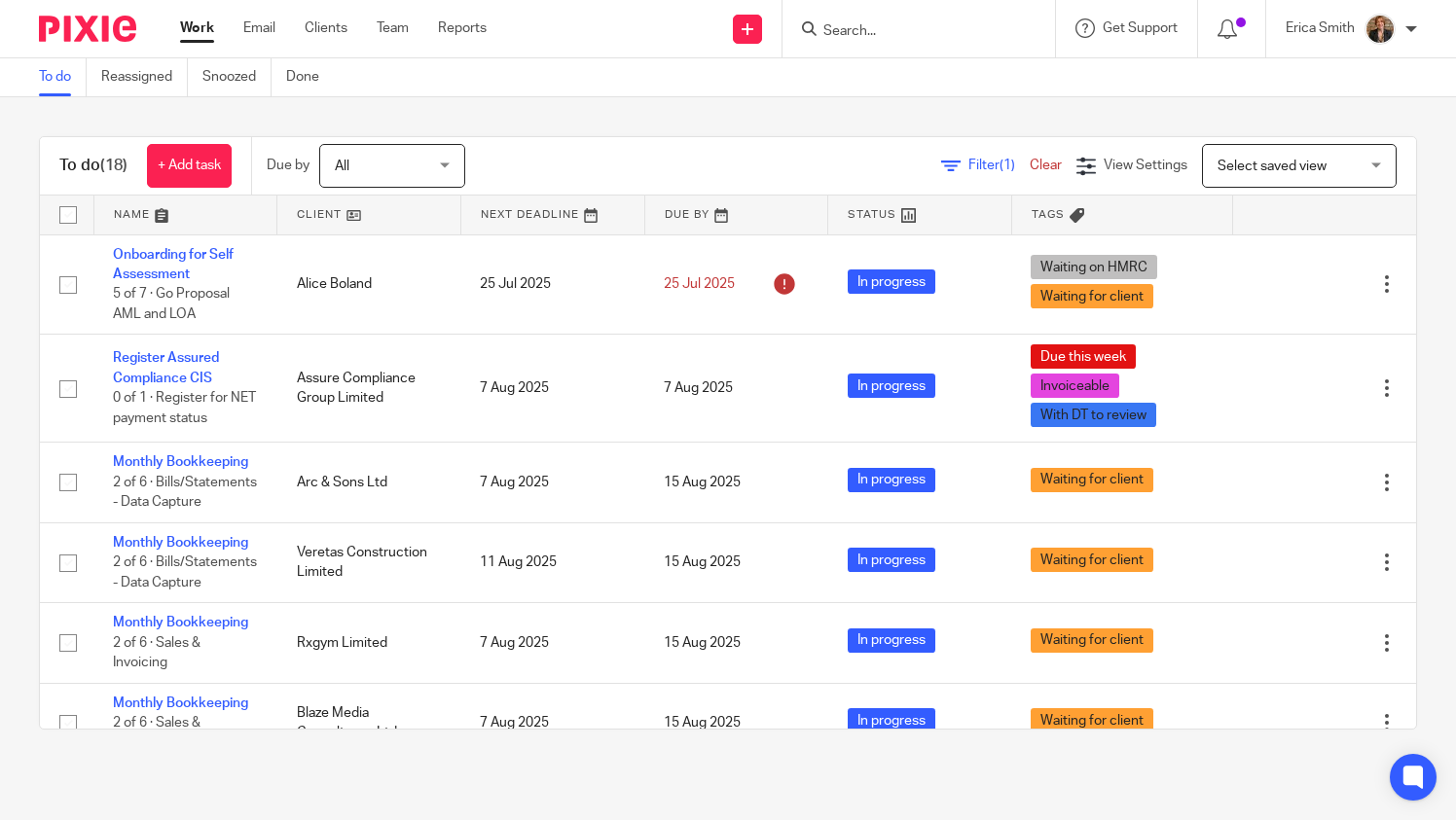 click at bounding box center [909, 32] 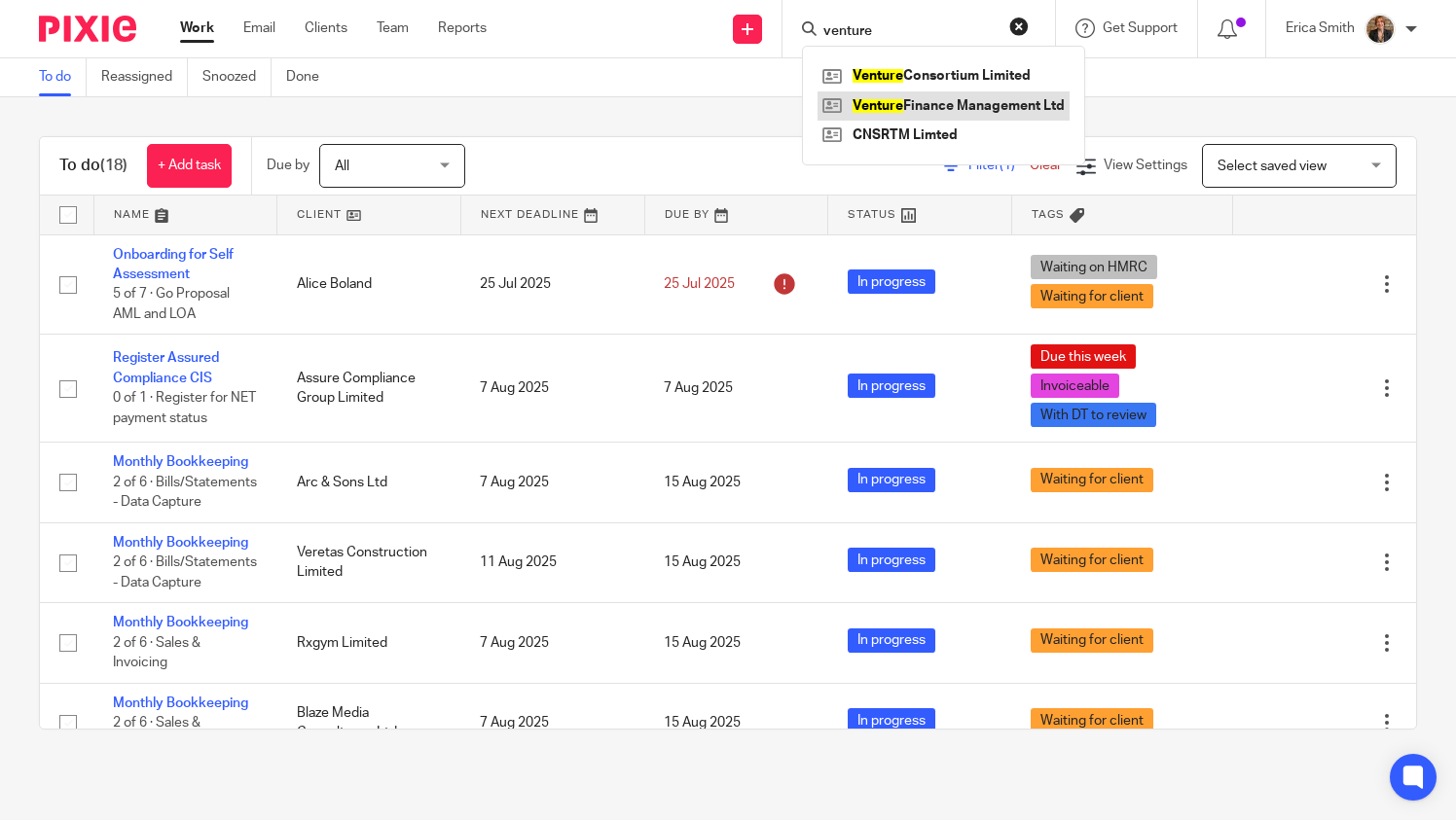 type on "venture" 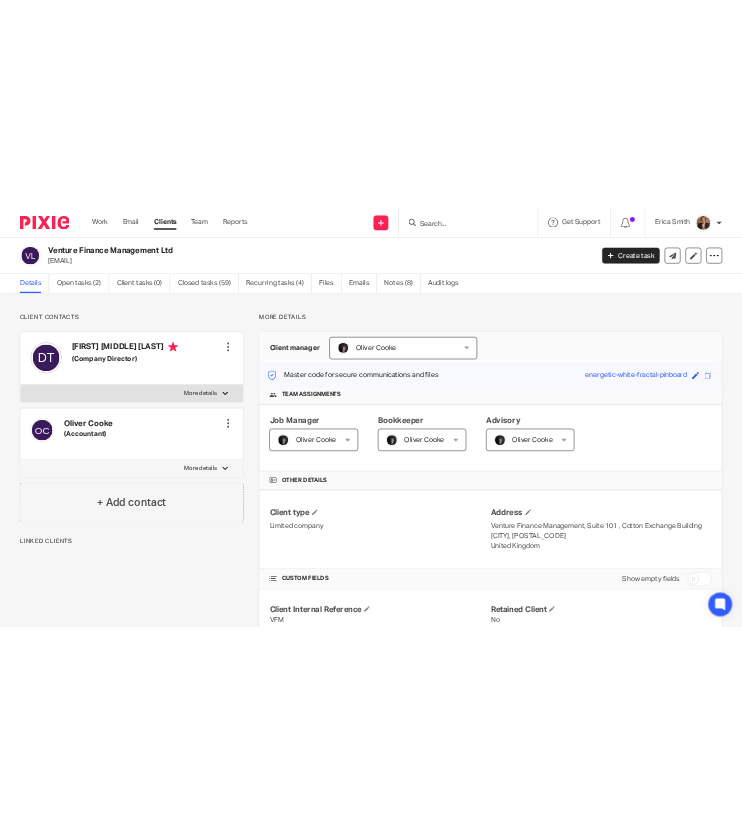 scroll, scrollTop: 0, scrollLeft: 0, axis: both 